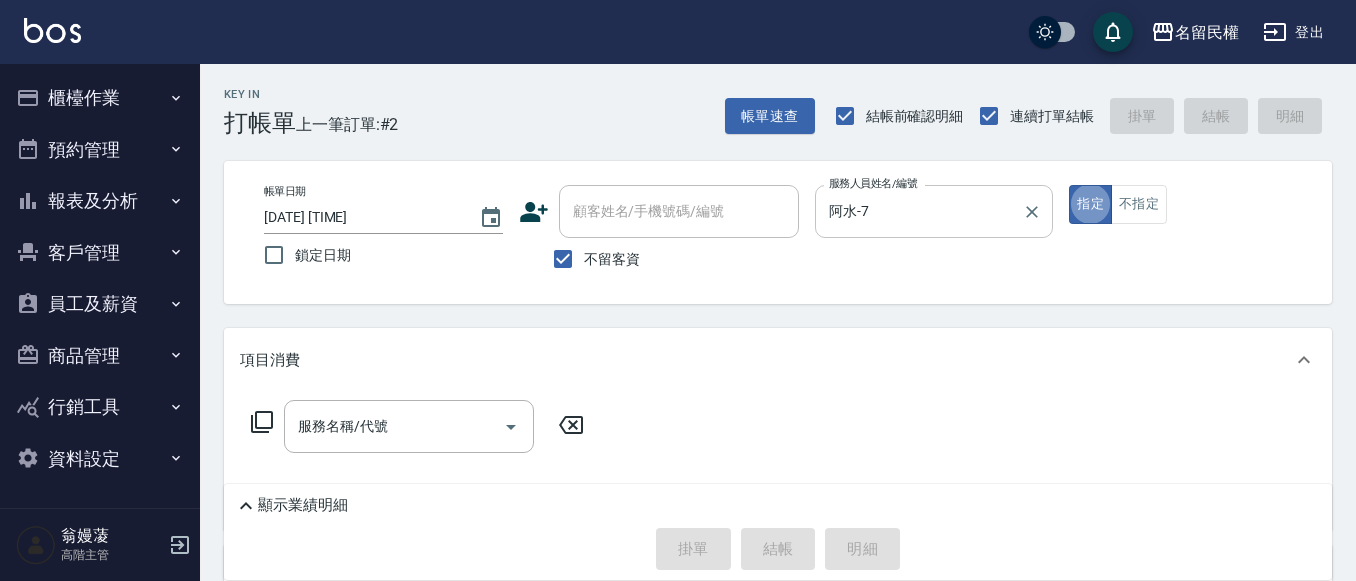 scroll, scrollTop: 0, scrollLeft: 0, axis: both 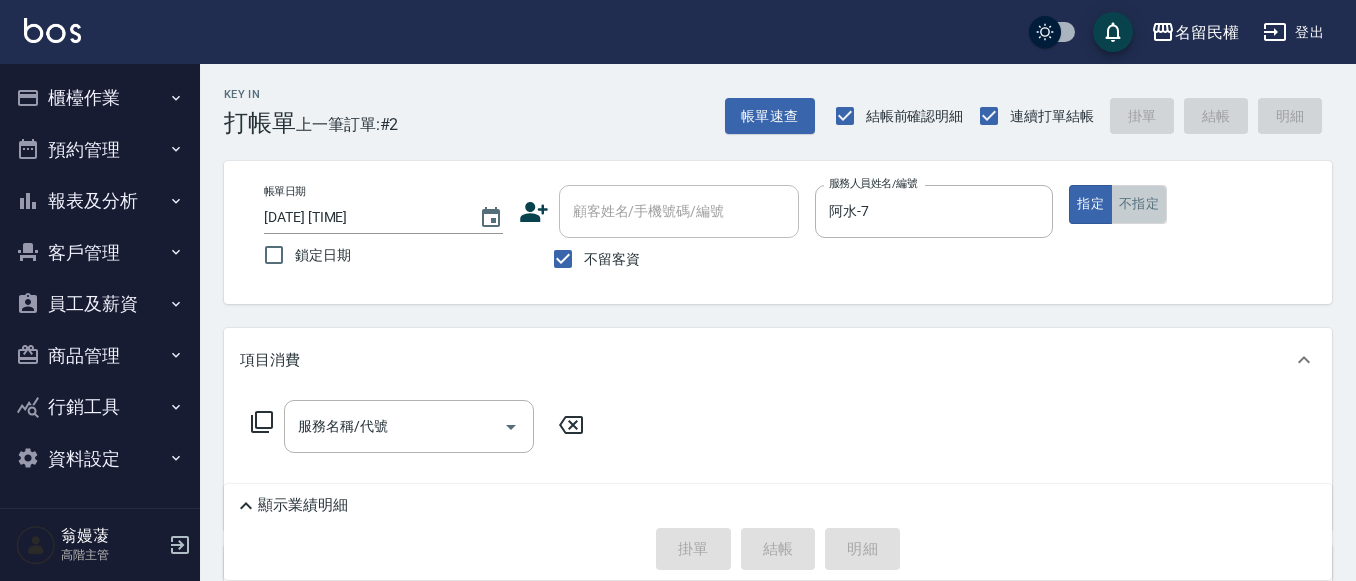 click on "不指定" at bounding box center [1139, 204] 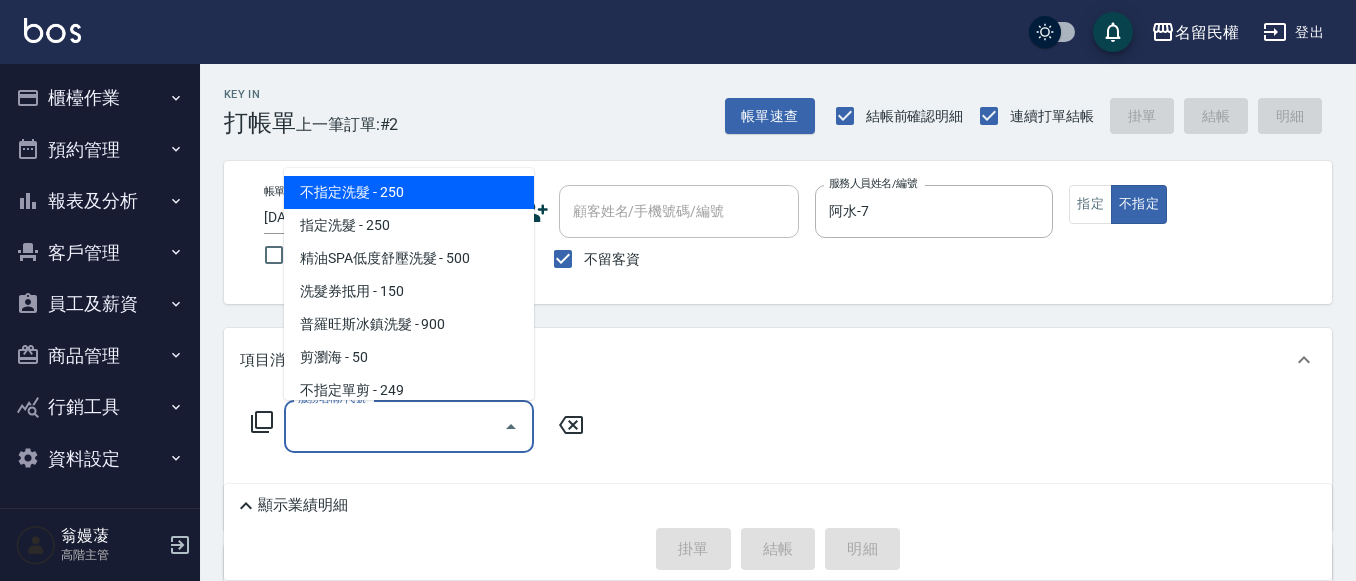 click on "服務名稱/代號" at bounding box center (394, 426) 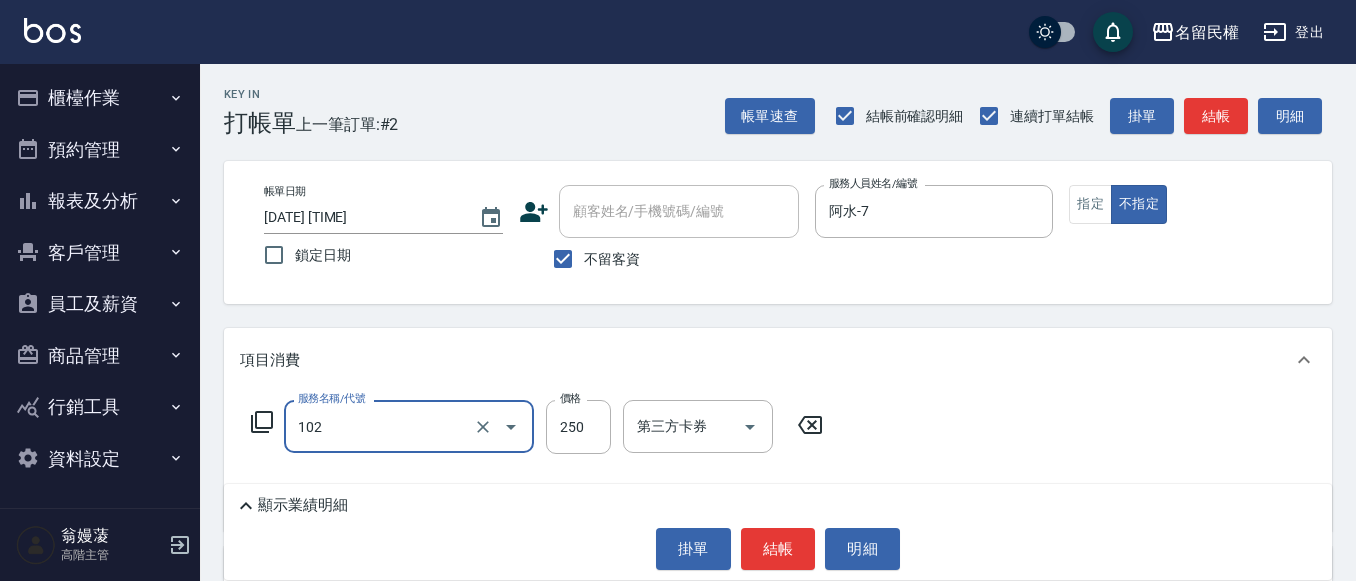 type on "指定洗髮(102)" 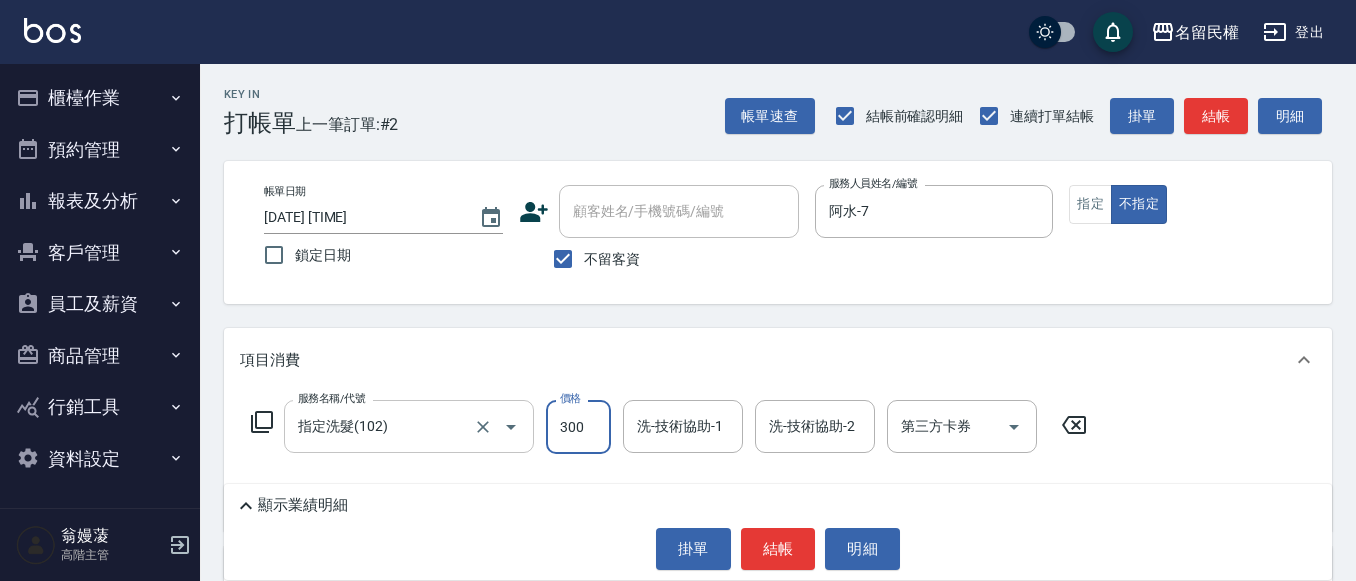 type on "300" 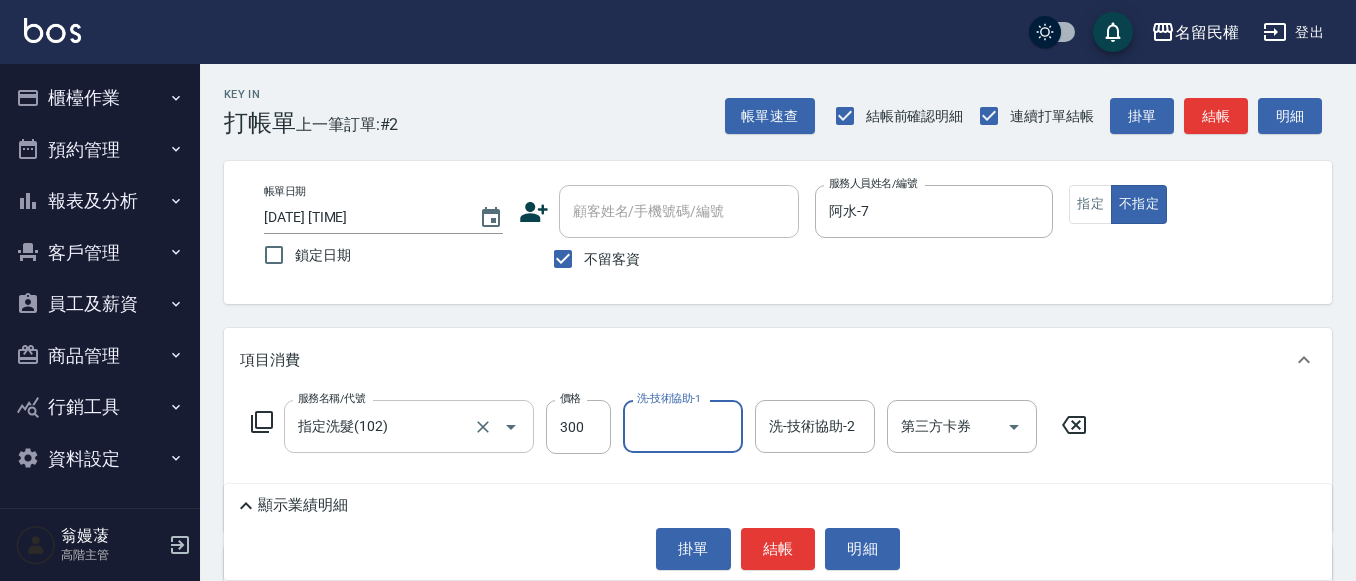 type on "7" 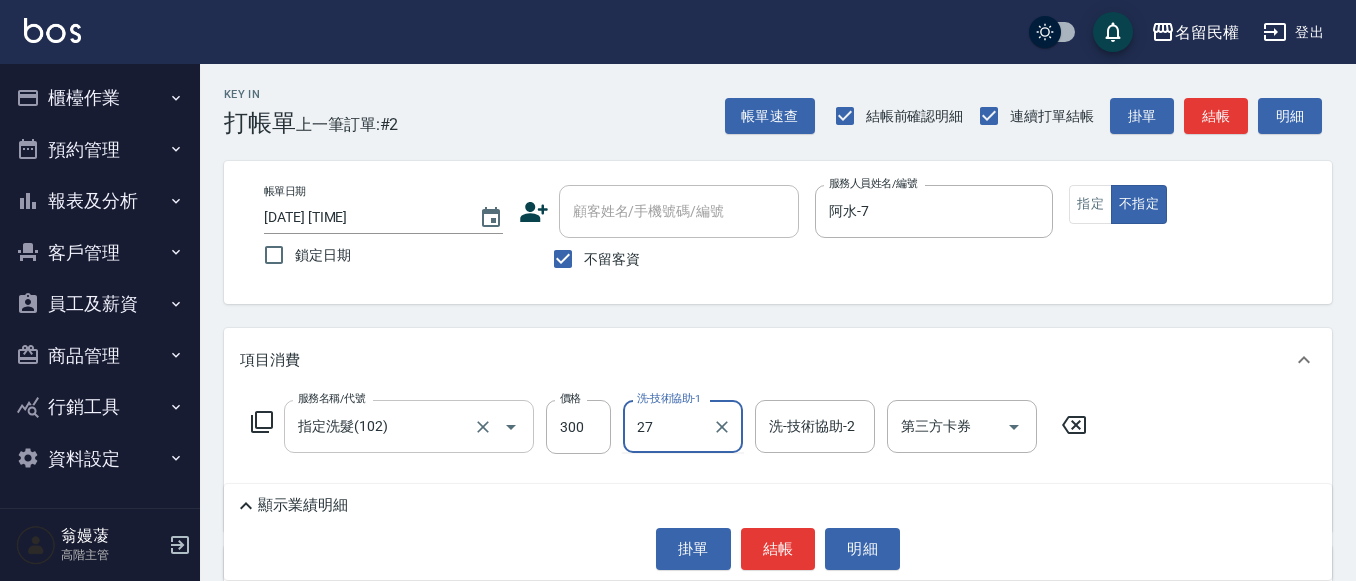 type on "妍蓁-27" 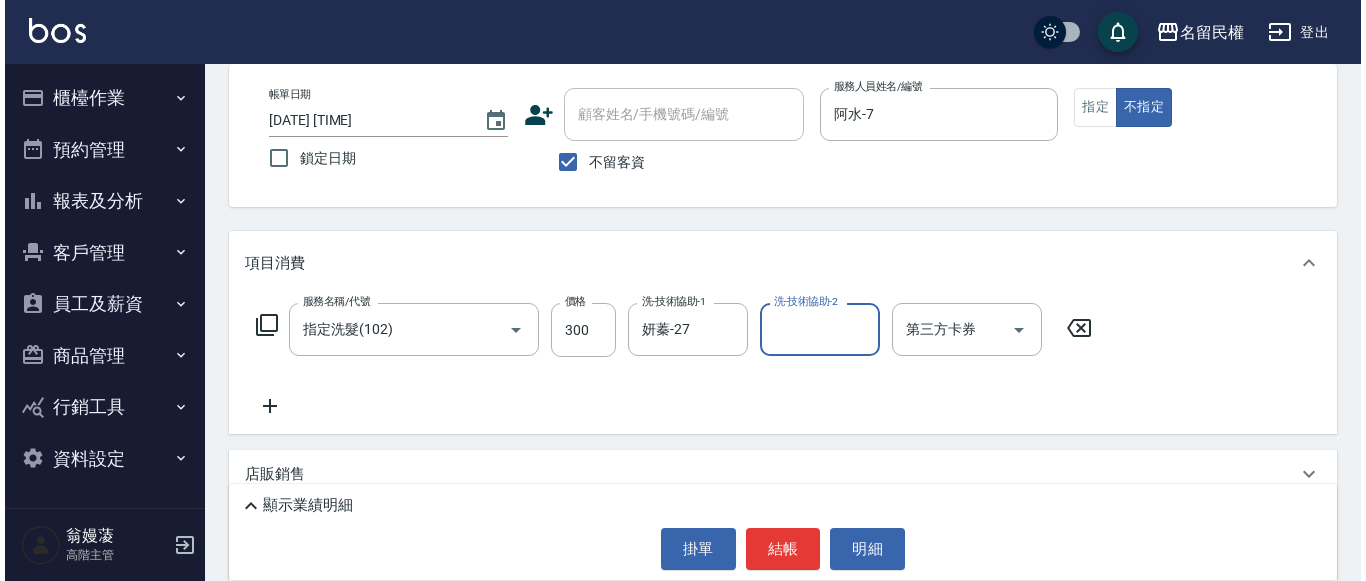 scroll, scrollTop: 100, scrollLeft: 0, axis: vertical 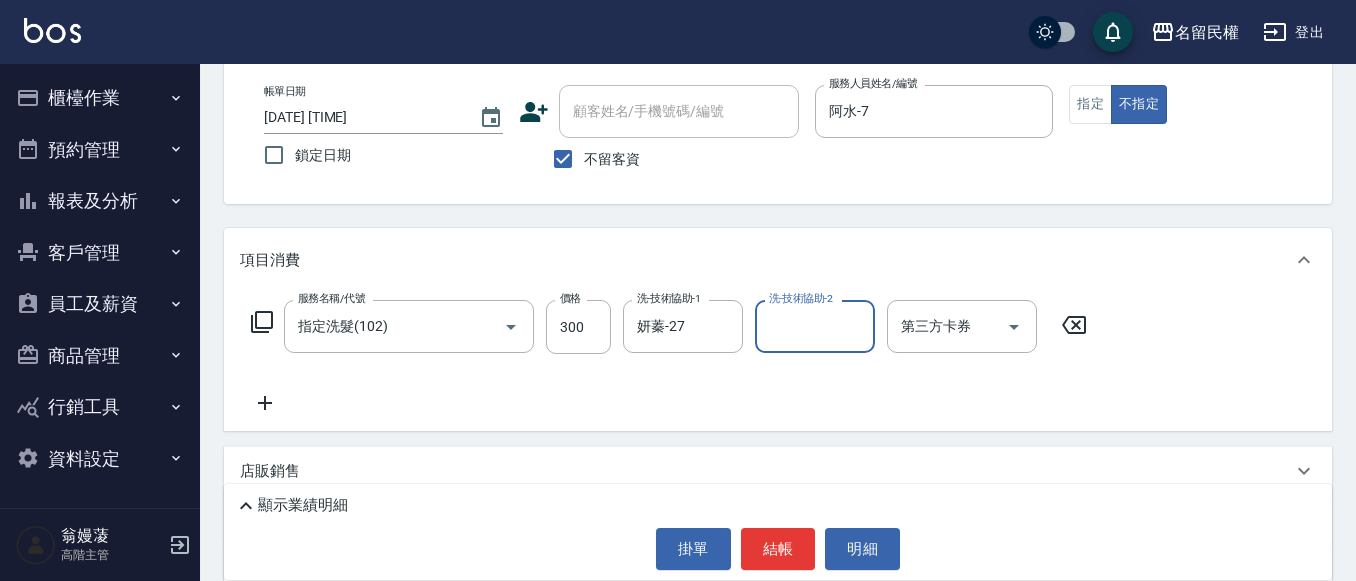 click 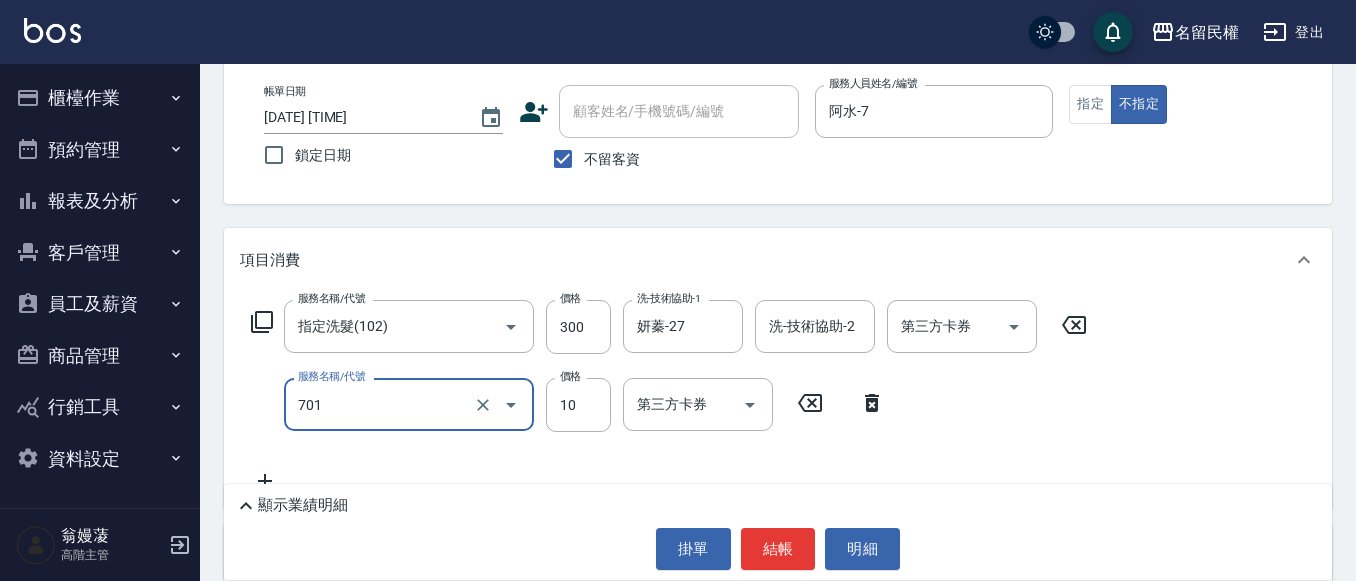 type on "潤絲(701)" 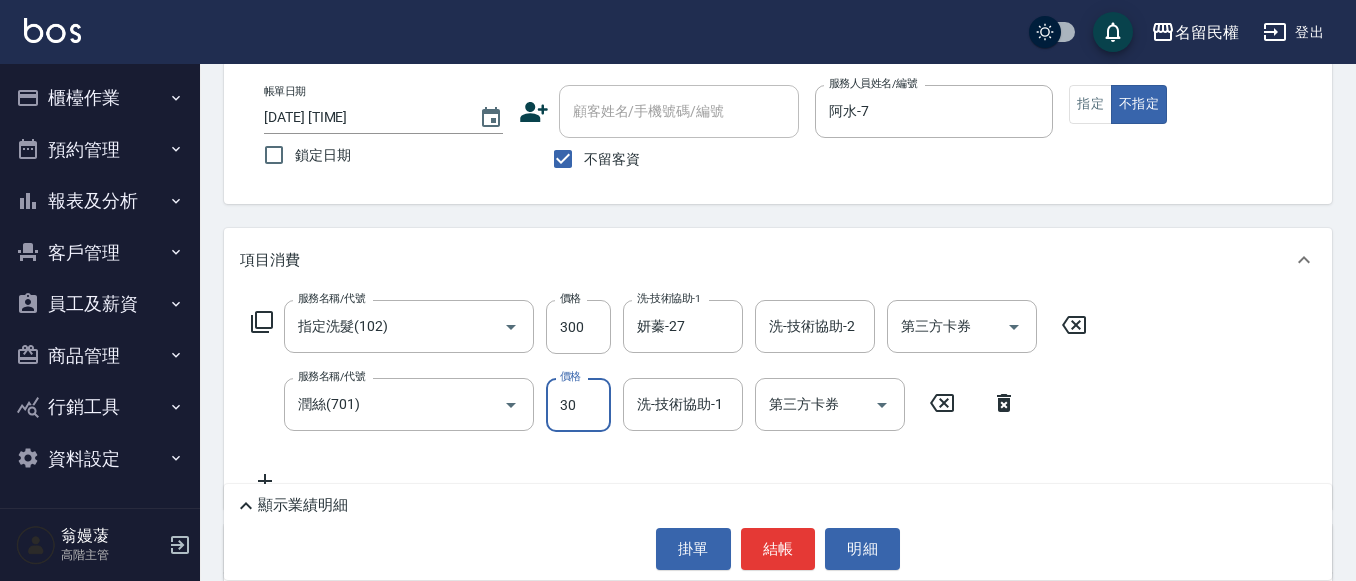 type on "30" 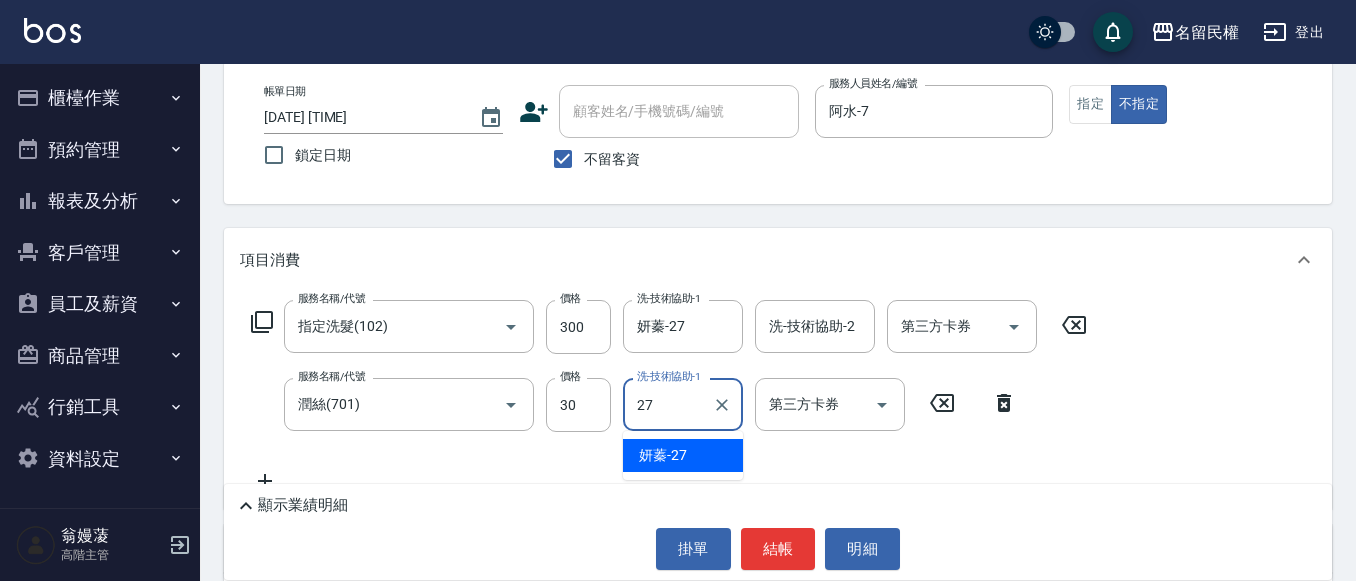 type on "妍蓁-27" 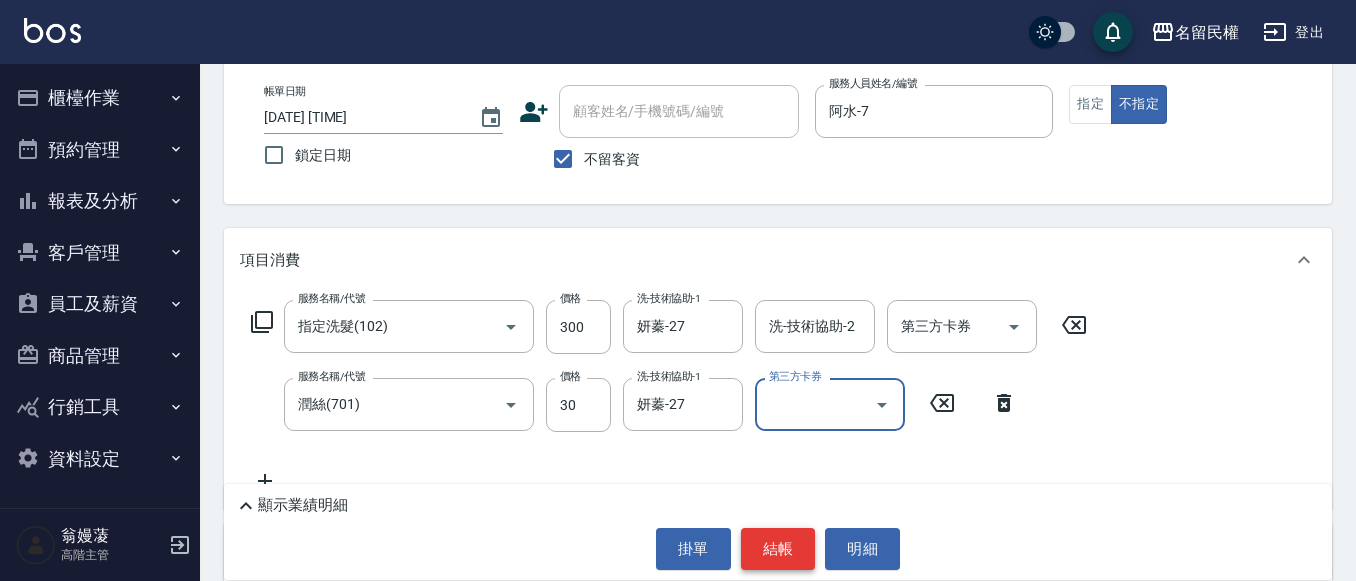 click on "結帳" at bounding box center (778, 549) 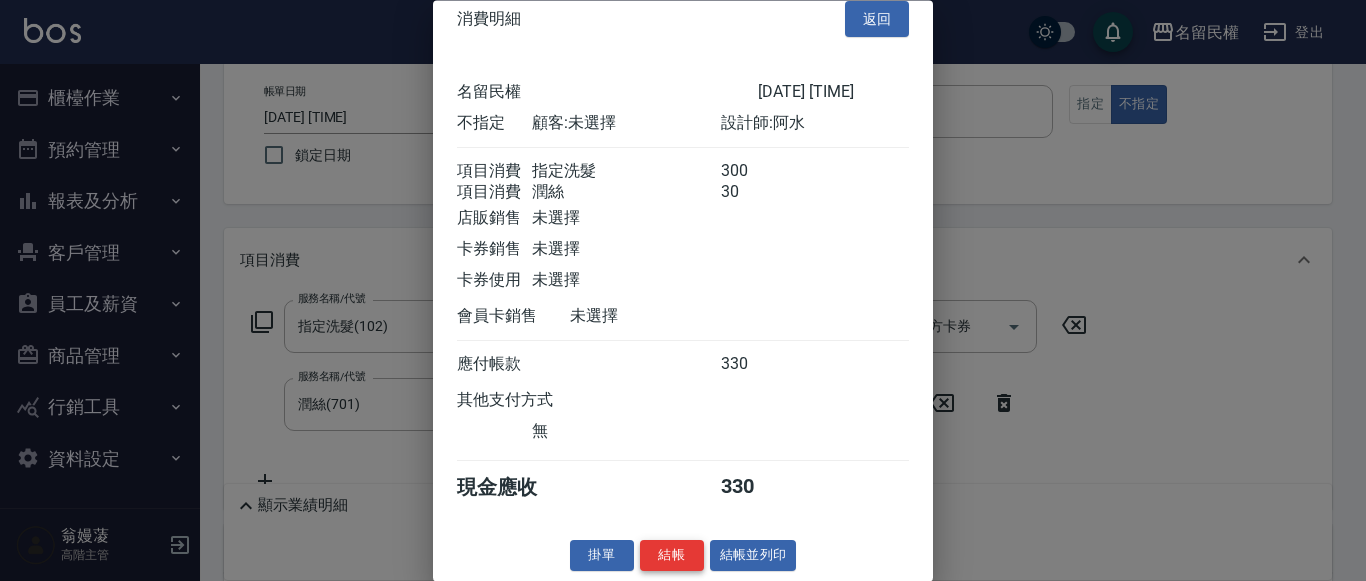 scroll, scrollTop: 50, scrollLeft: 0, axis: vertical 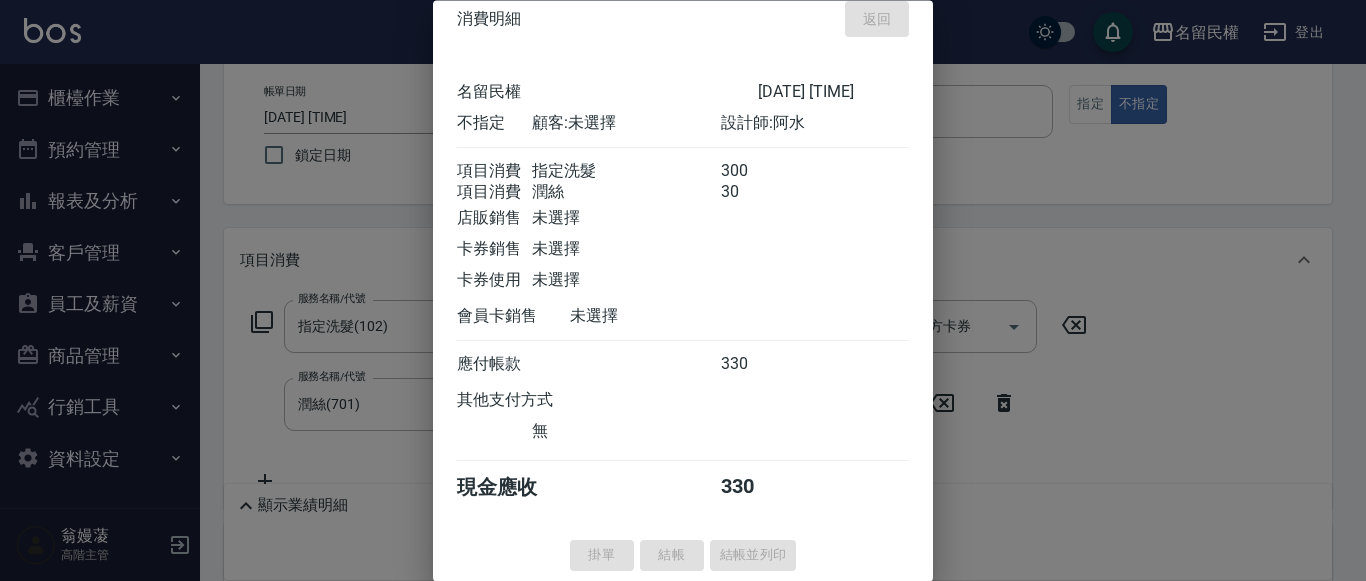 type on "[DATE] [TIME]" 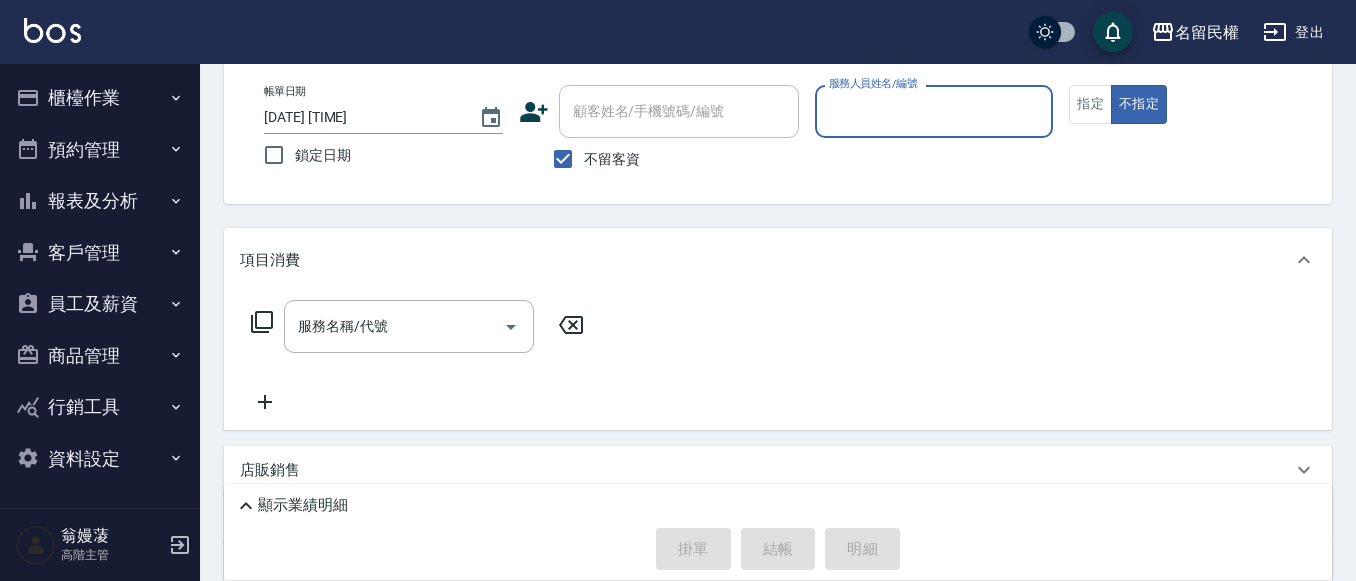 click on "不留客資" at bounding box center [612, 159] 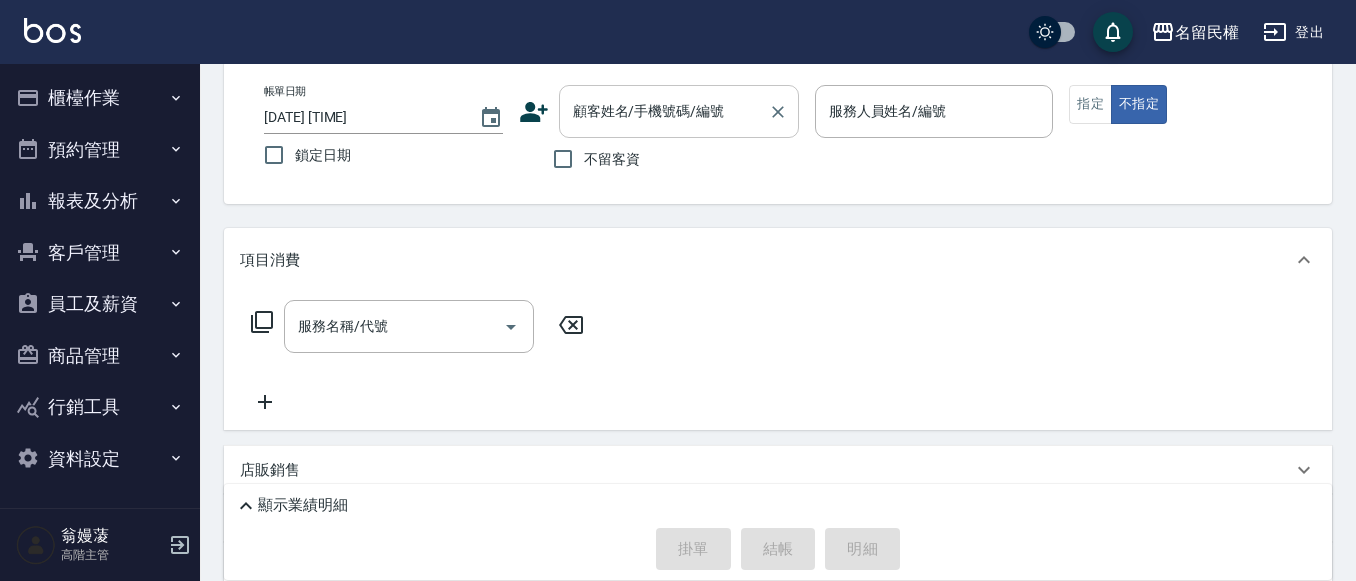 click on "顧客姓名/手機號碼/編號" at bounding box center (664, 111) 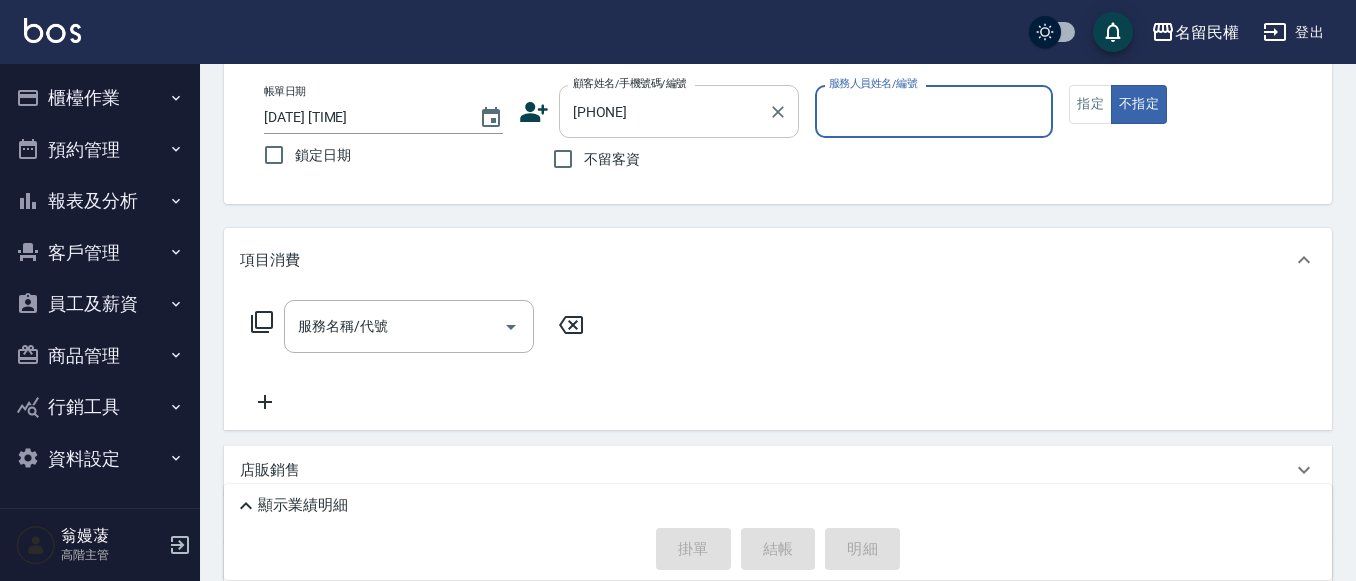 click on "[PHONE]" at bounding box center [664, 111] 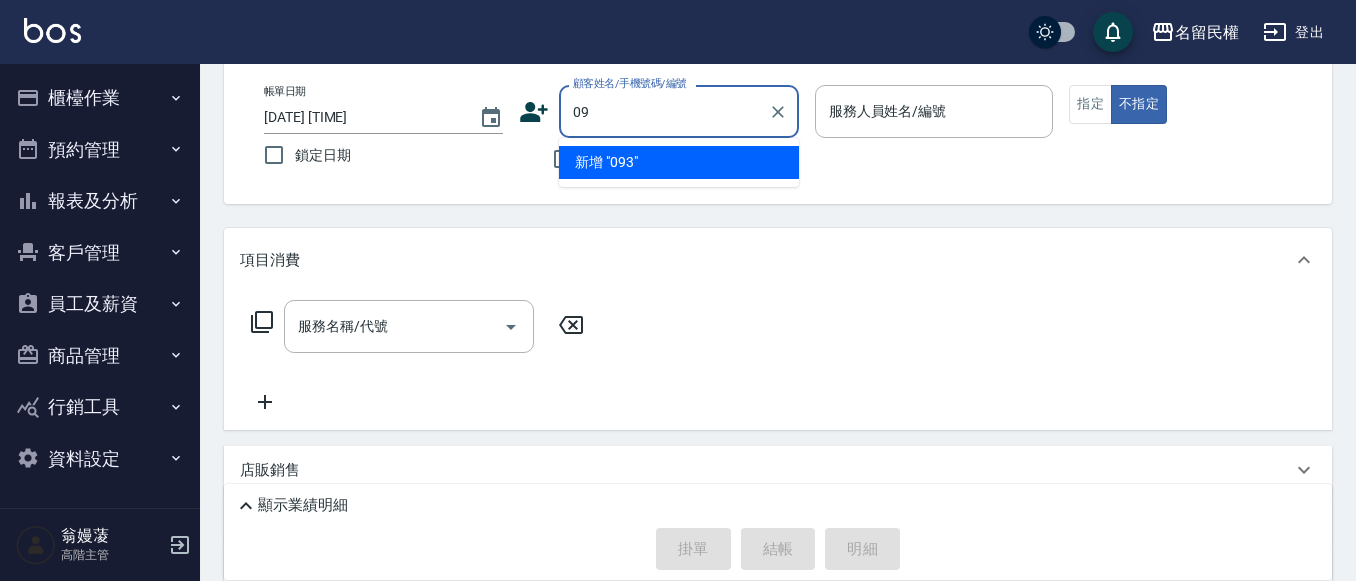 type on "0" 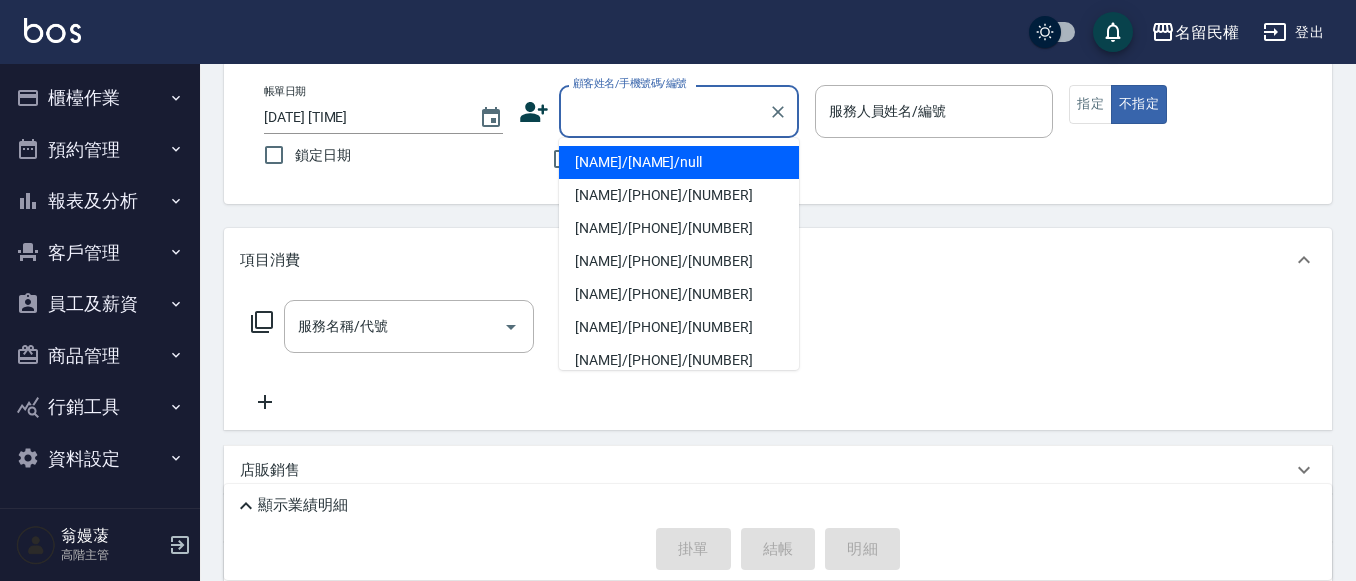 type 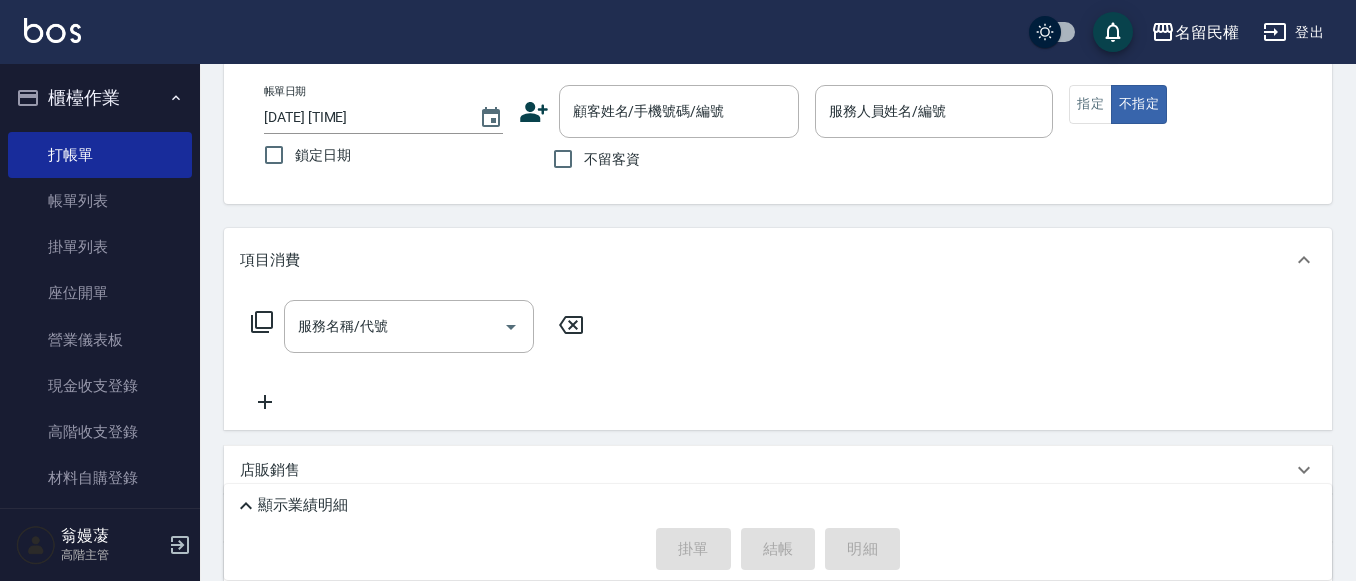 click on "不留客資" at bounding box center [612, 159] 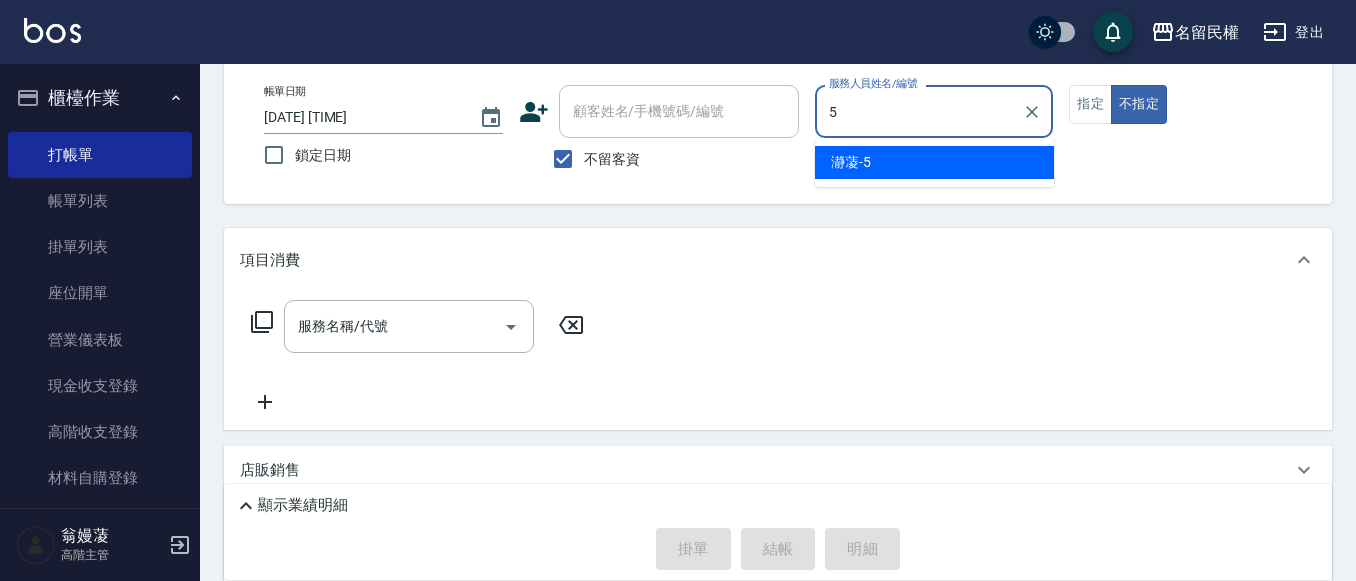 type on "瀞蓤-5" 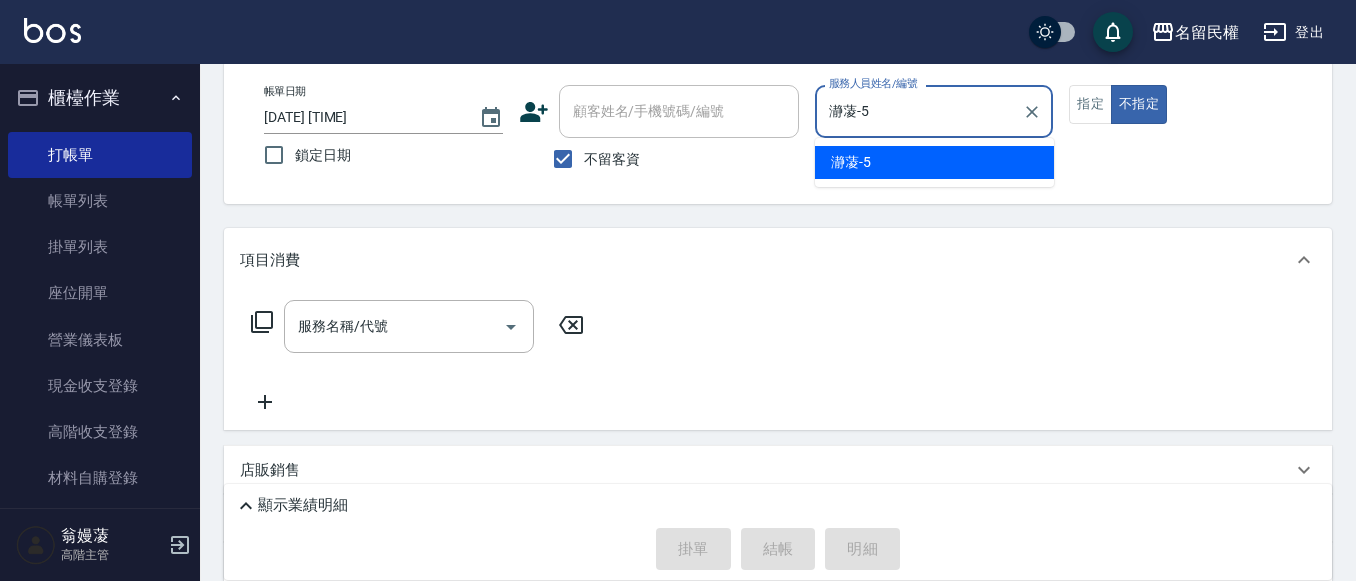 type on "false" 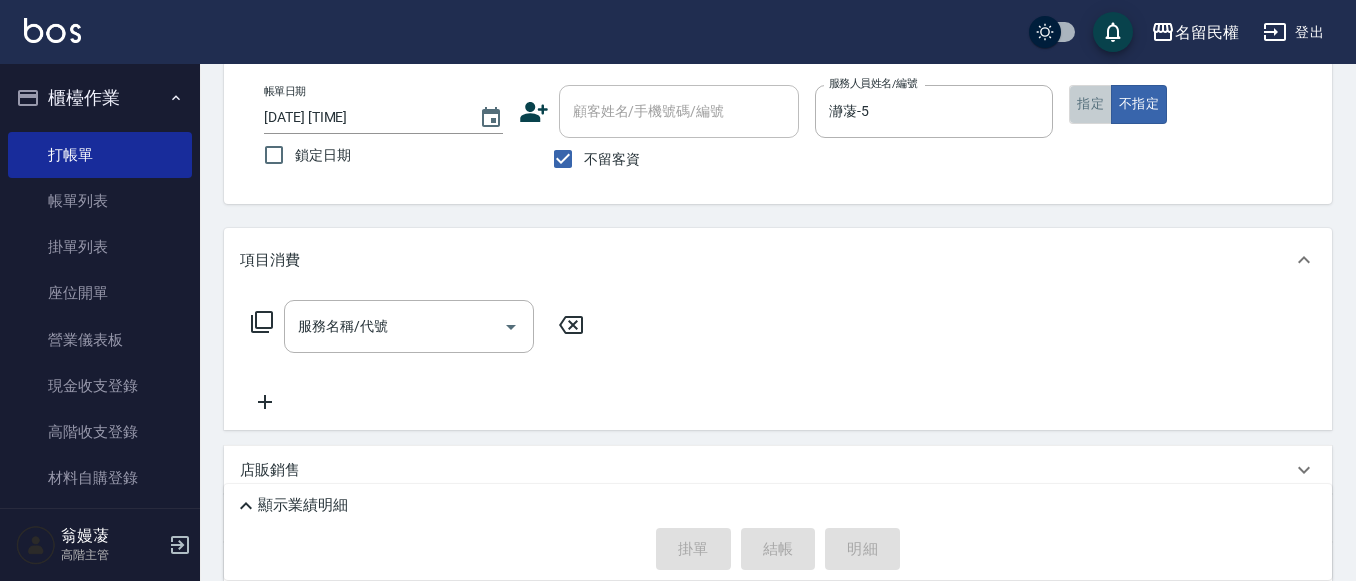 click on "指定" at bounding box center (1090, 104) 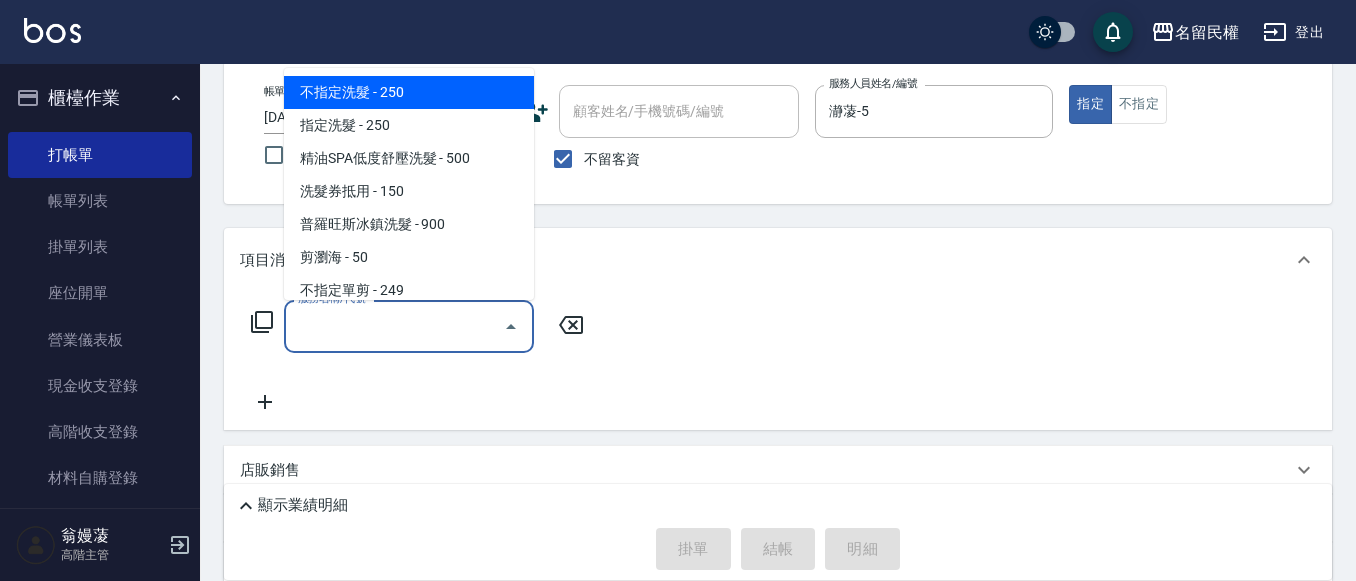 click on "服務名稱/代號" at bounding box center [394, 326] 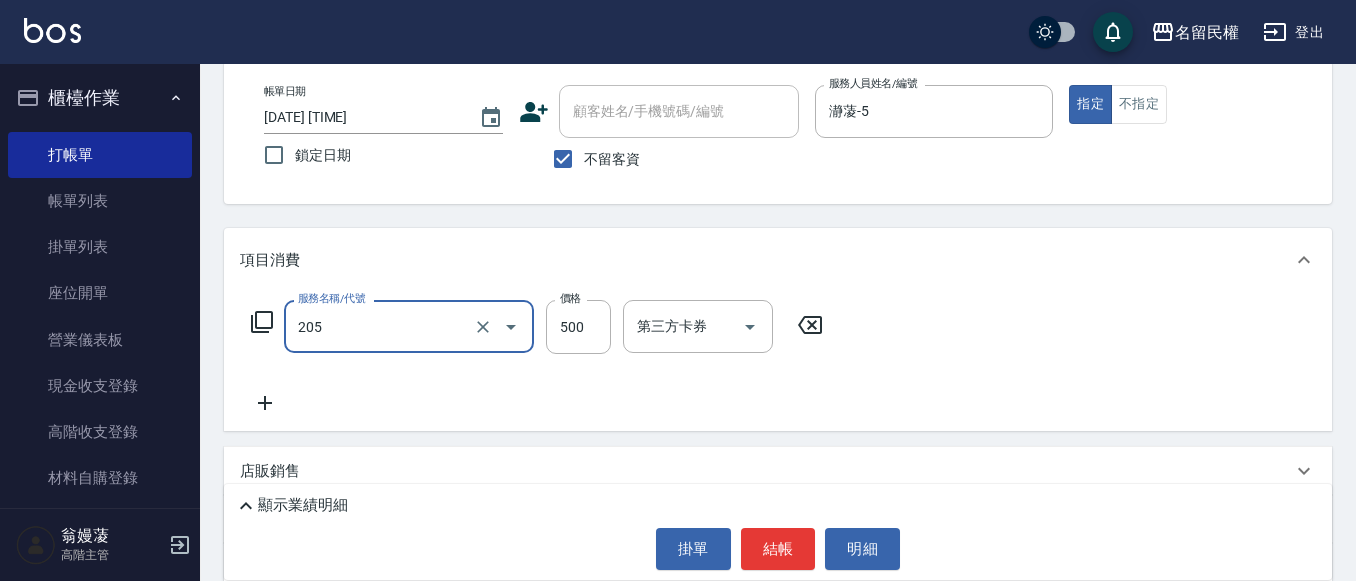 type on "指定洗剪(205)" 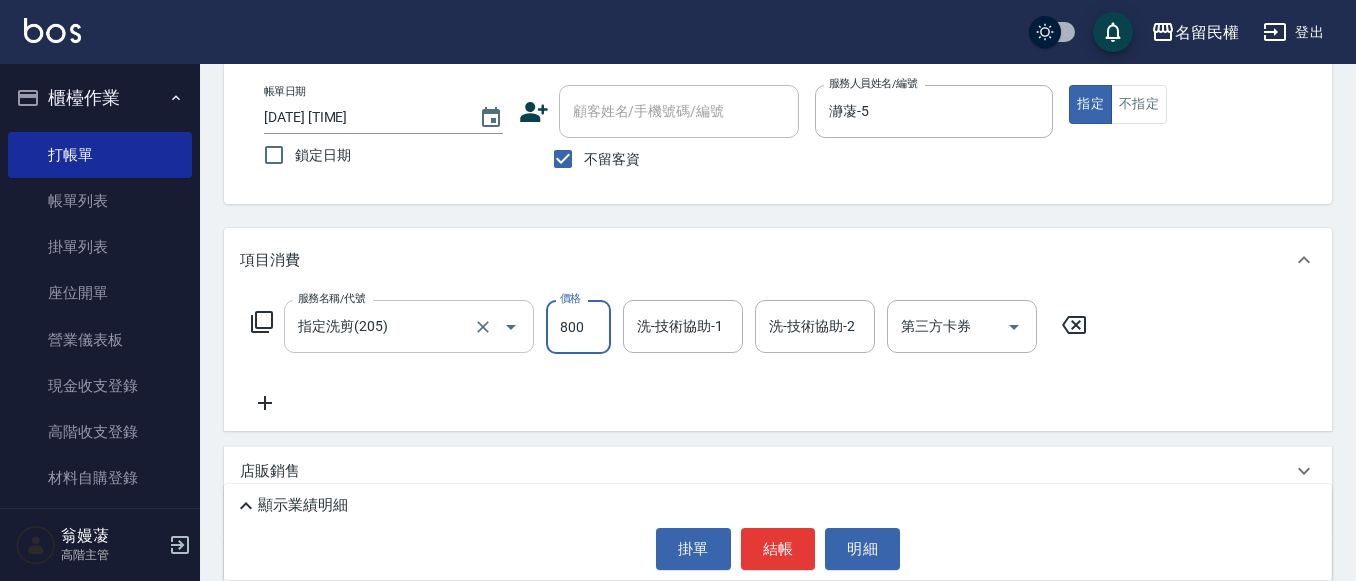 type on "800" 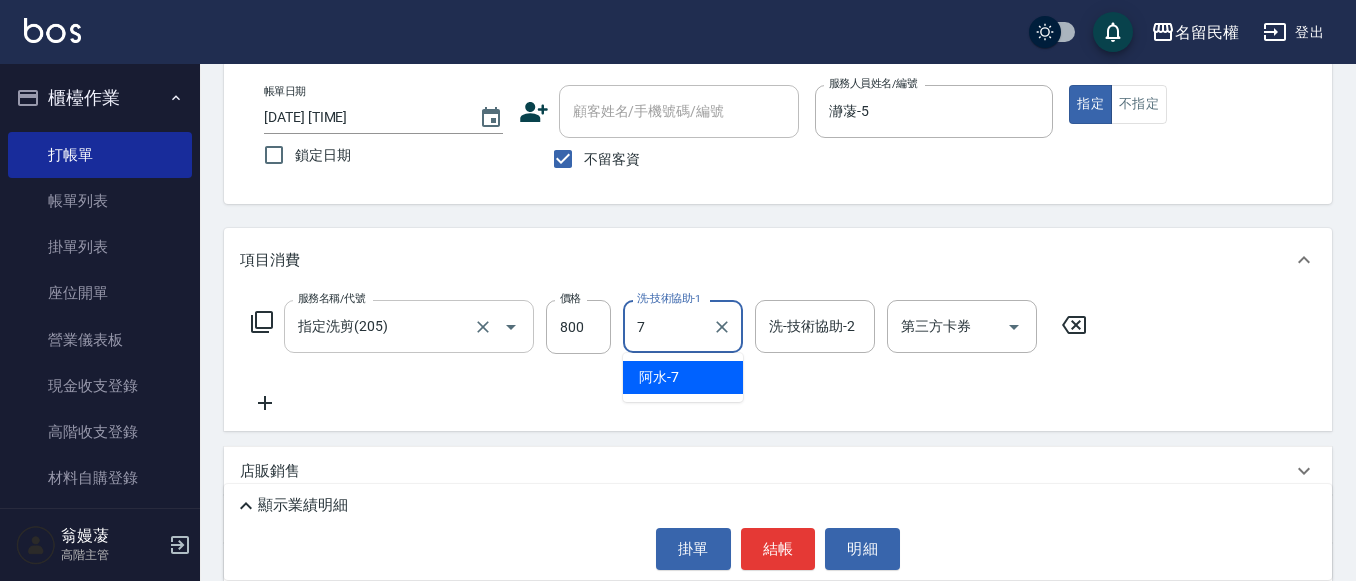 type on "阿水-7" 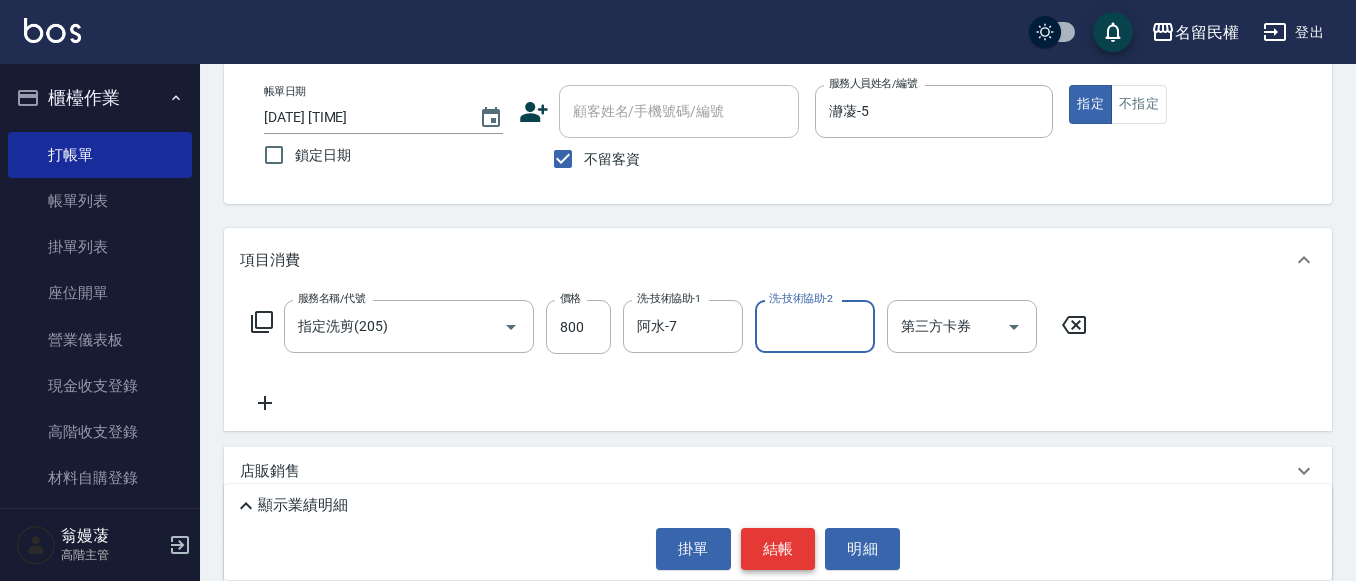 click on "結帳" at bounding box center (778, 549) 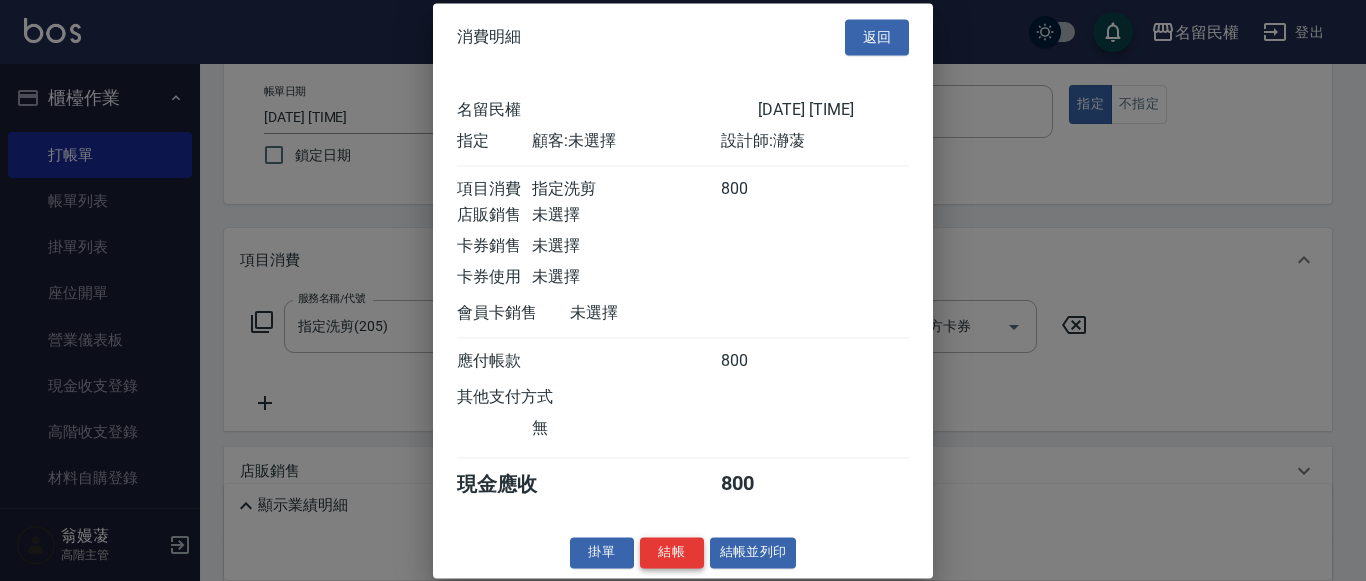 scroll, scrollTop: 26, scrollLeft: 0, axis: vertical 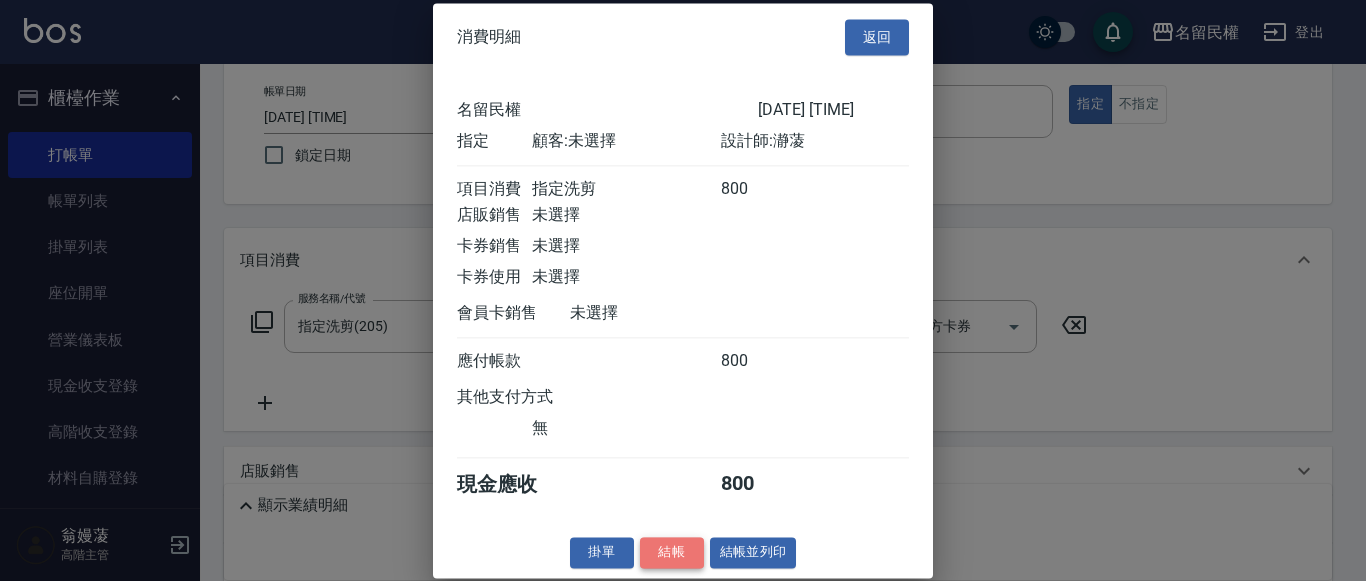 click on "結帳" at bounding box center [672, 552] 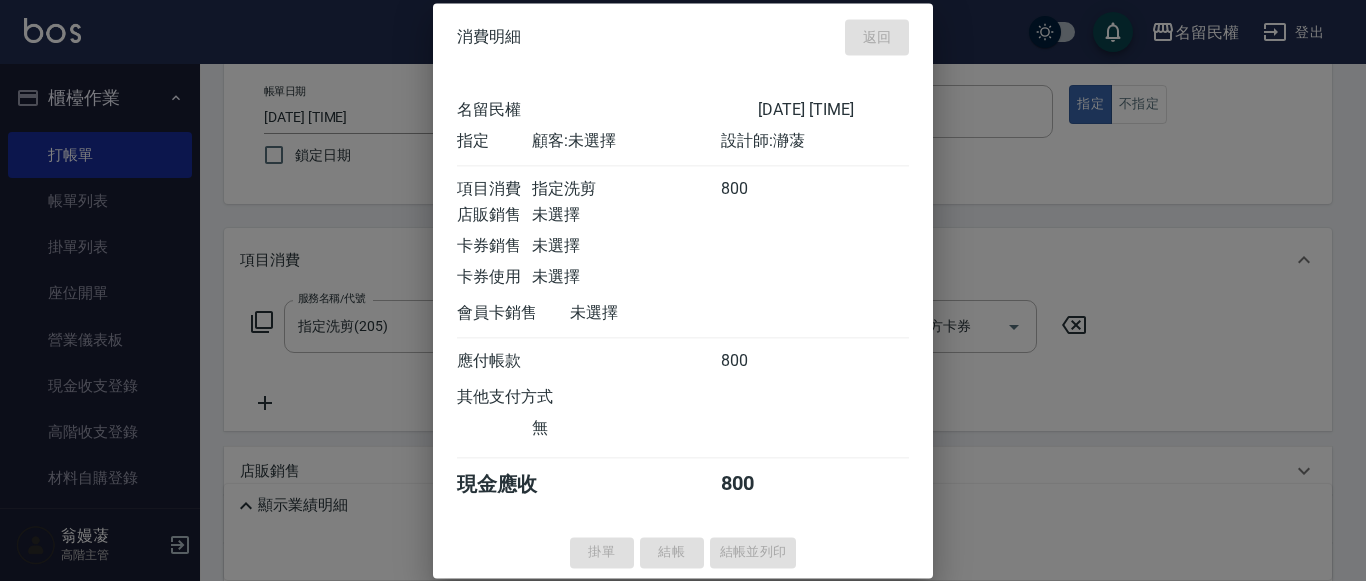 type on "[DATE] [TIME]" 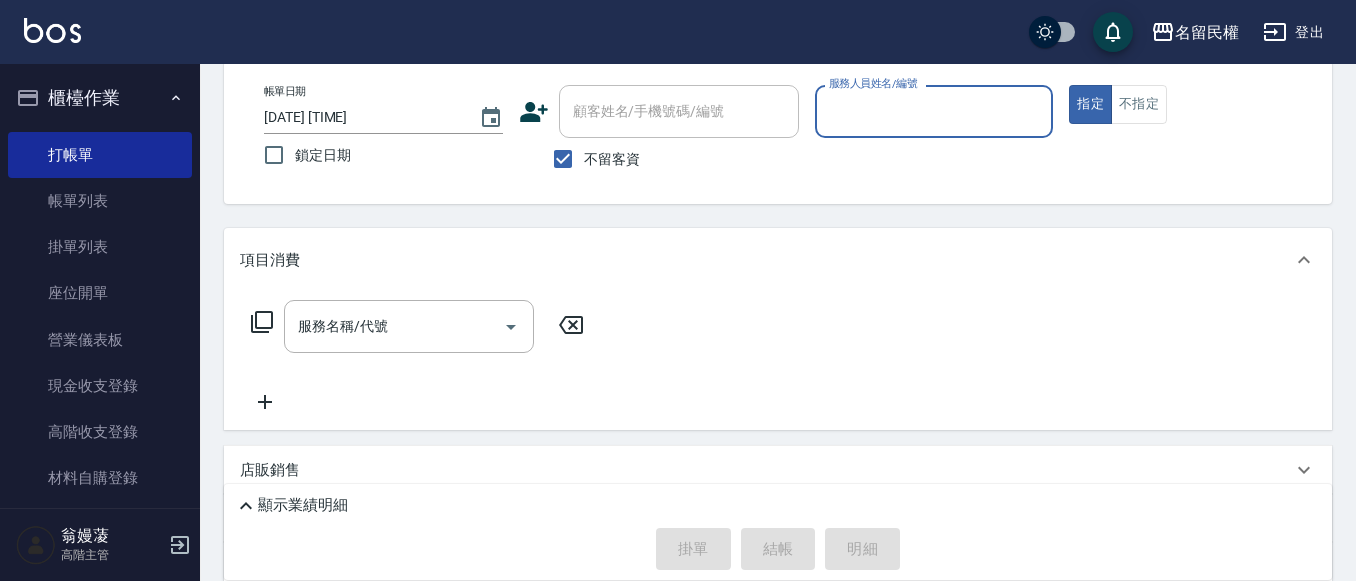 click on "服務人員姓名/編號" at bounding box center (934, 111) 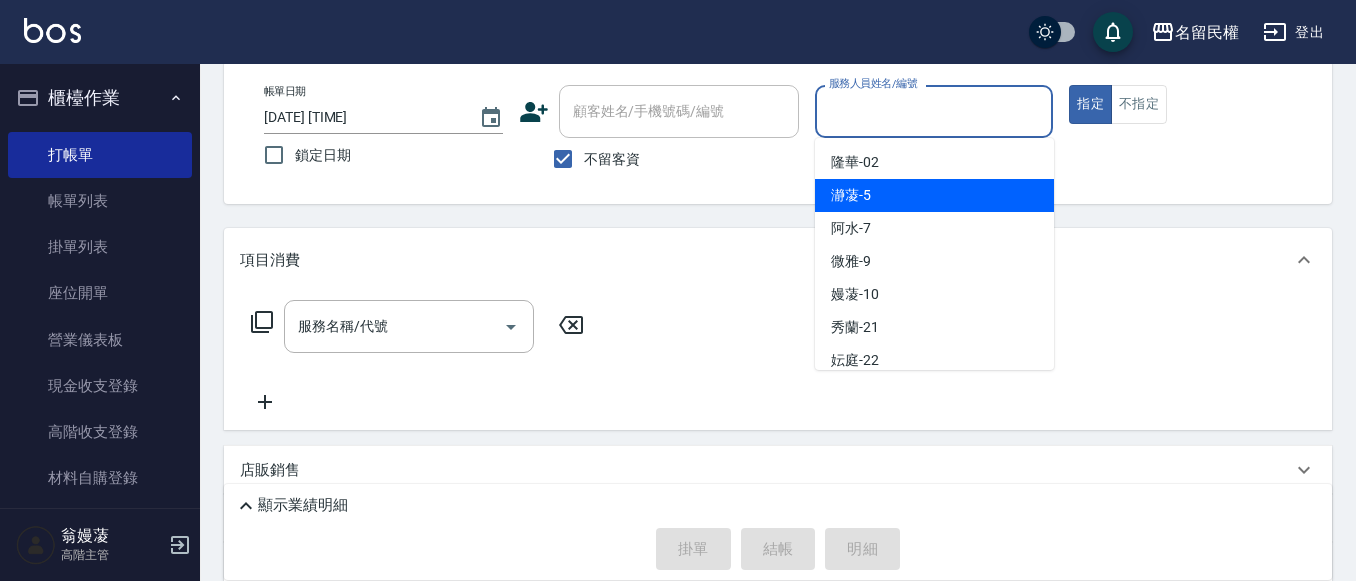 click on "瀞蓤 -5" at bounding box center [934, 195] 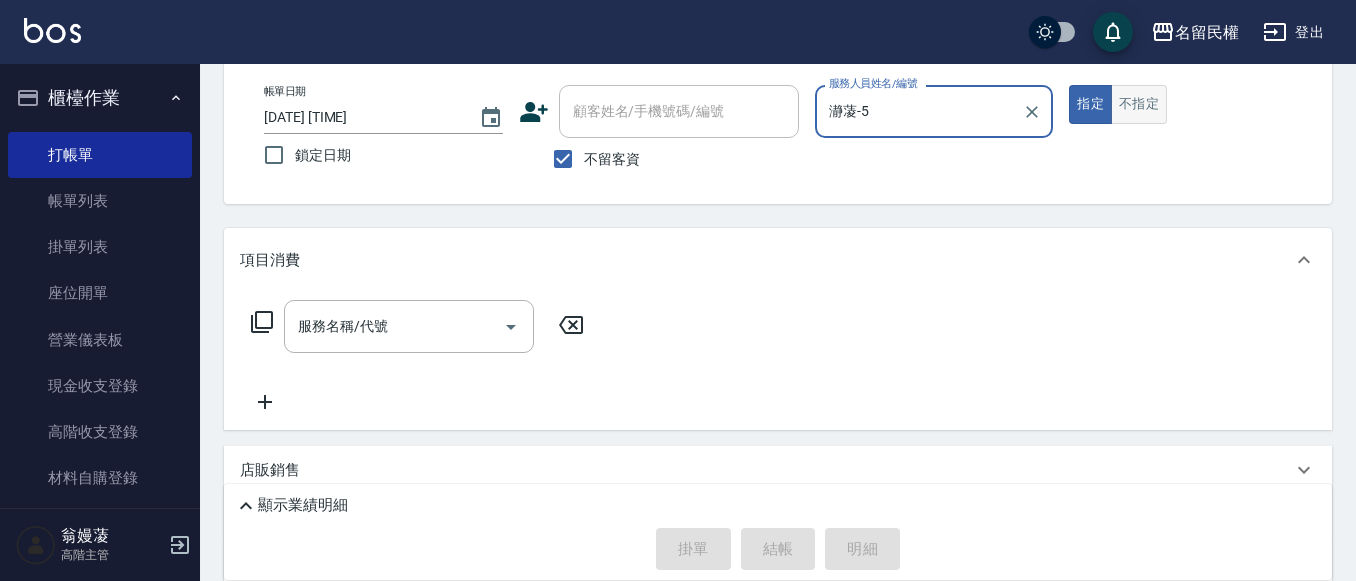 click on "不指定" at bounding box center [1139, 104] 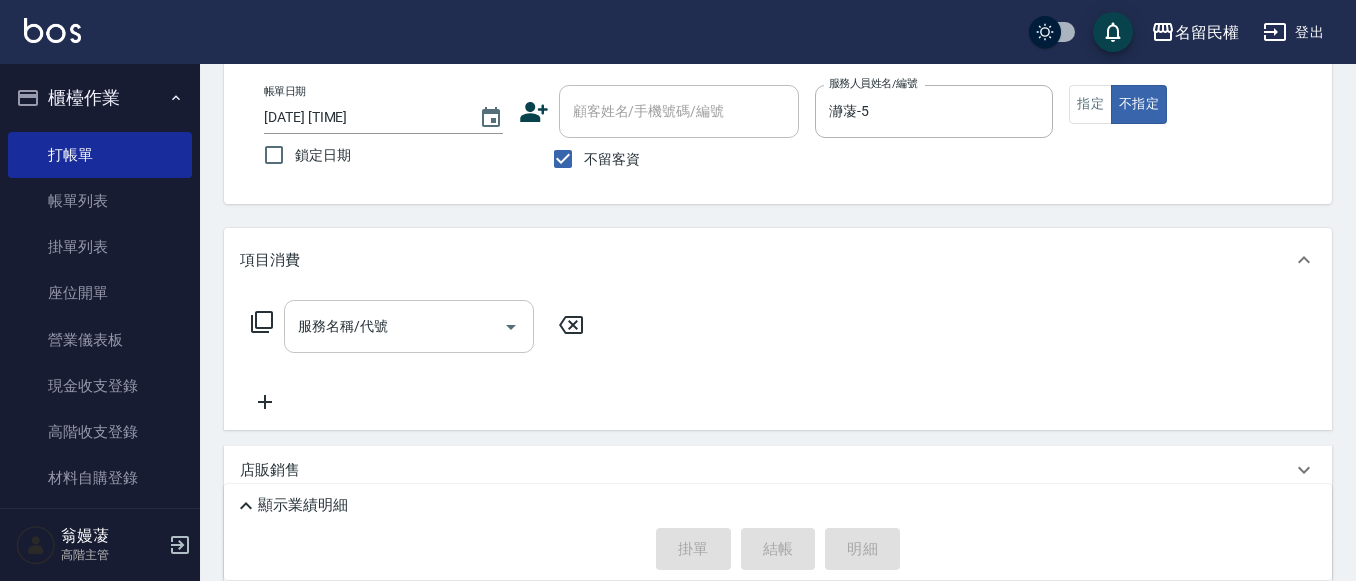 click on "服務名稱/代號" at bounding box center [394, 326] 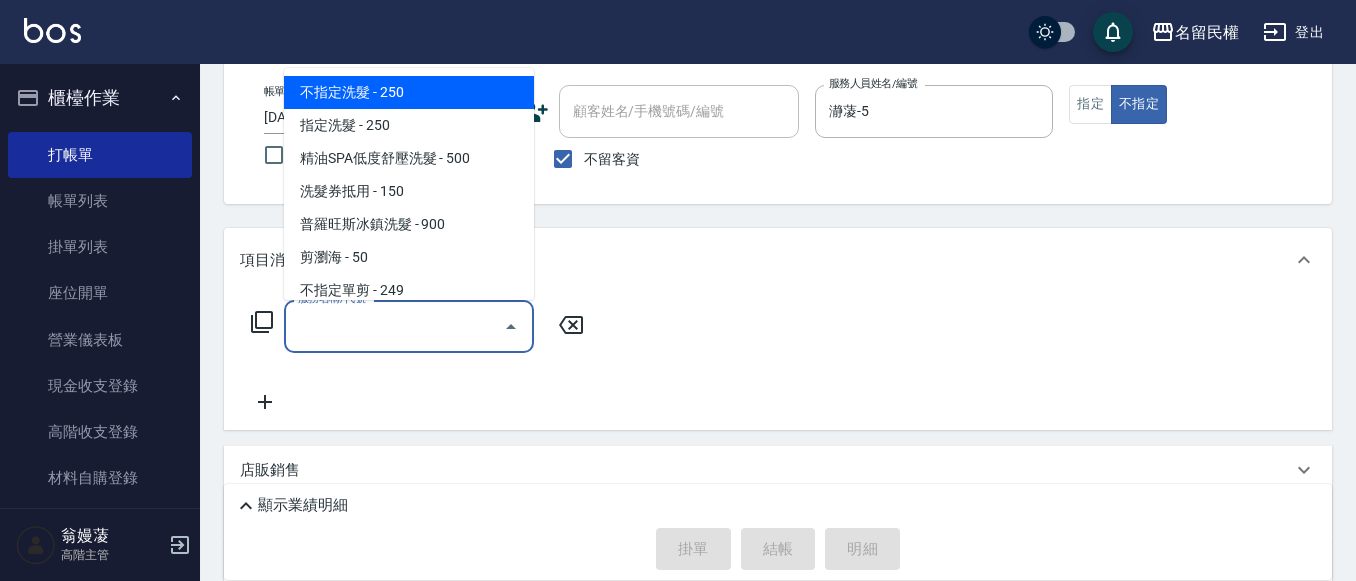 click on "不指定洗髮 - 250" at bounding box center (409, 92) 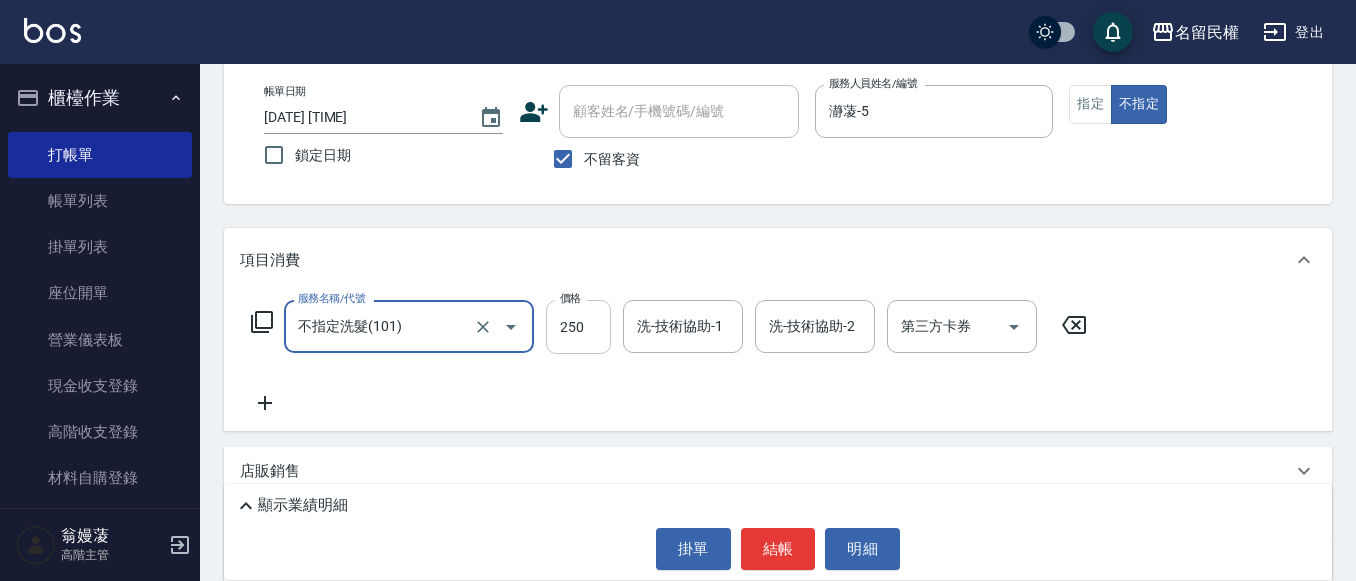 click on "250" at bounding box center [578, 327] 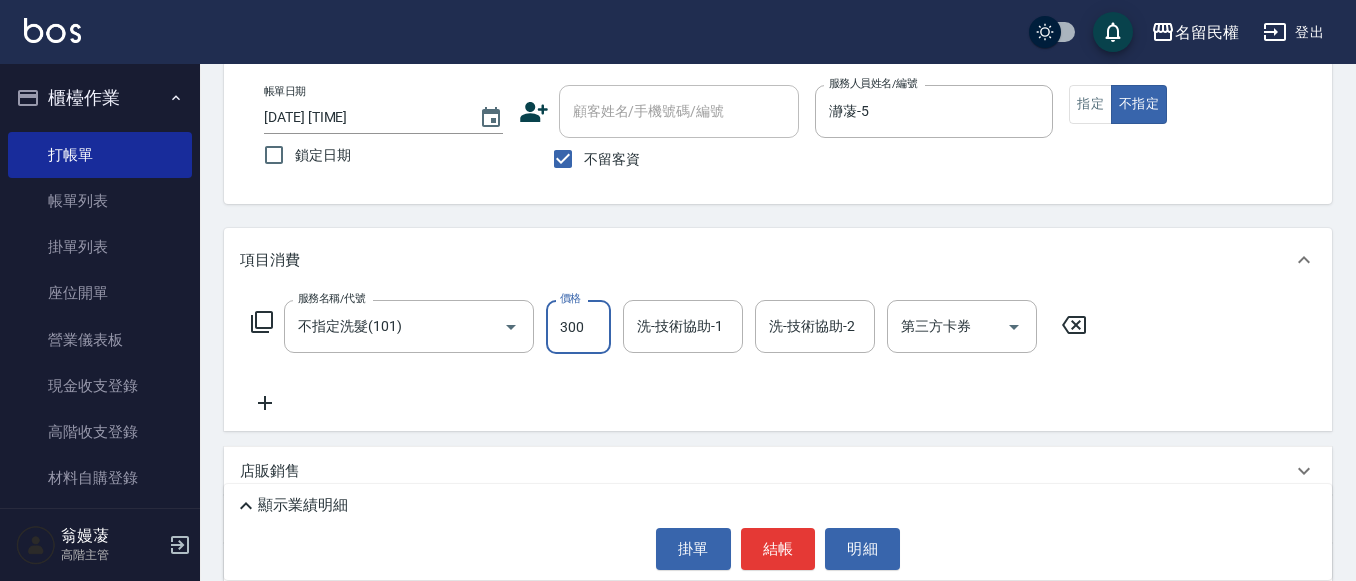 type on "300" 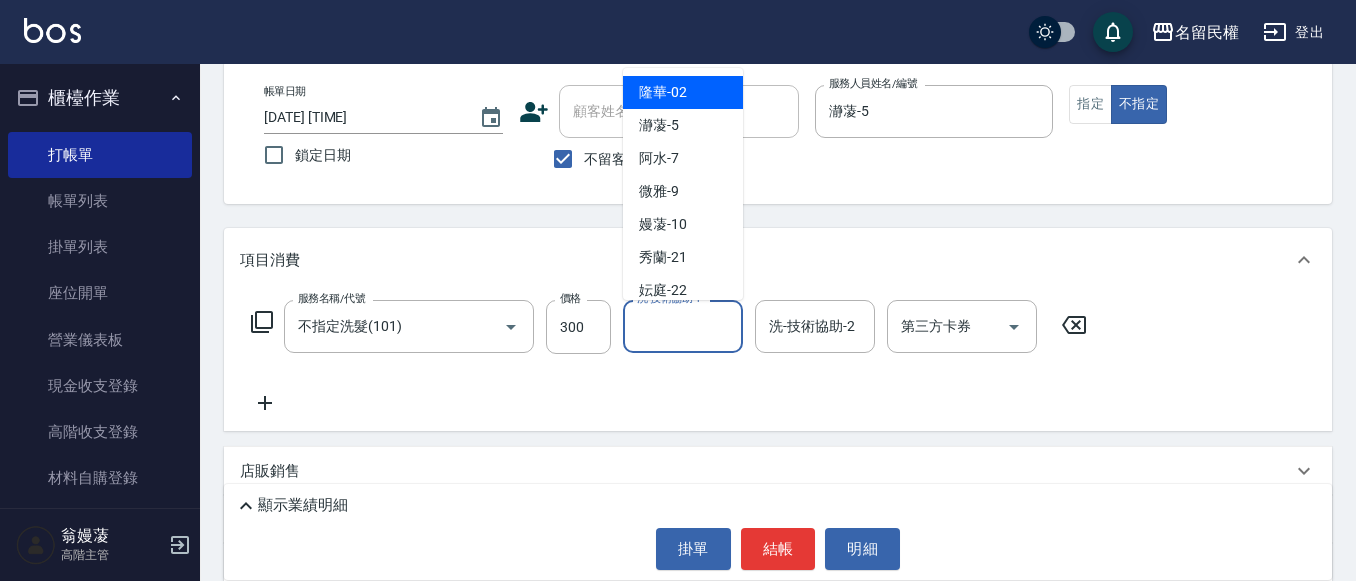 click on "洗-技術協助-1" at bounding box center [683, 326] 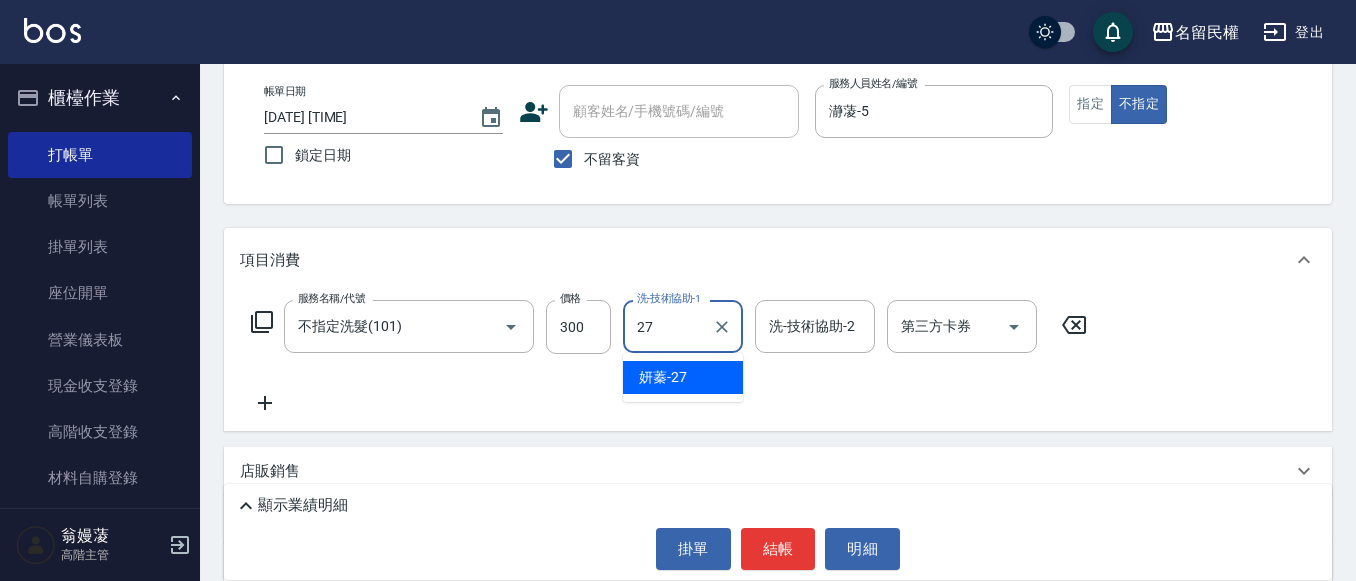 type on "妍蓁-27" 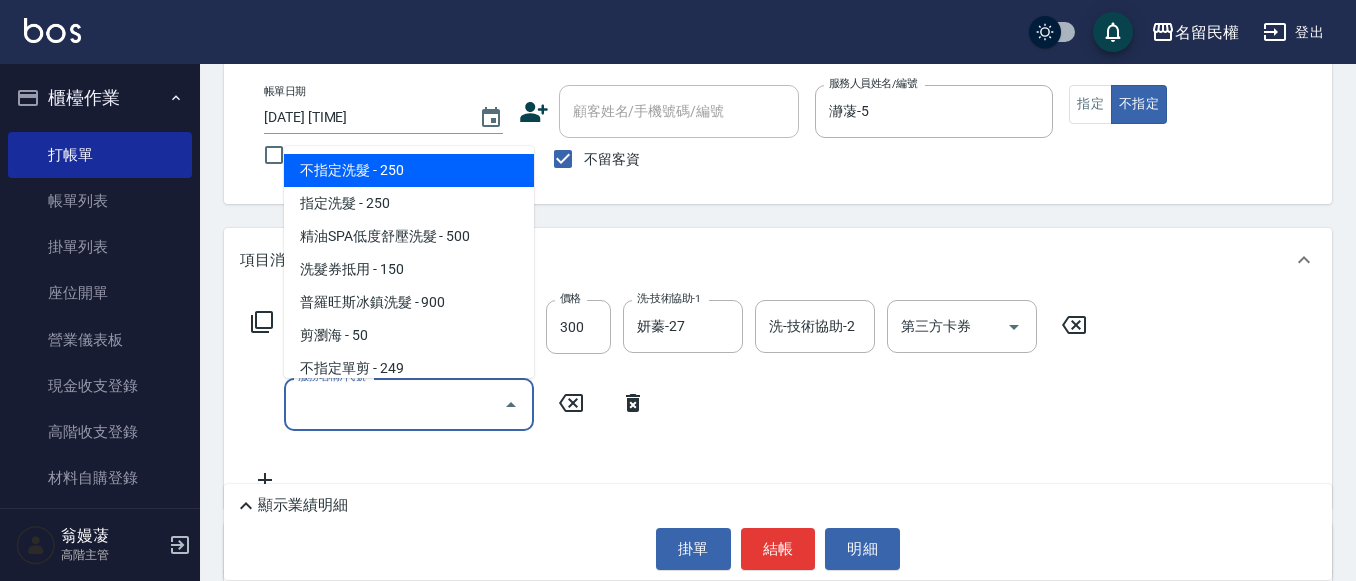 click on "服務名稱/代號" at bounding box center (394, 404) 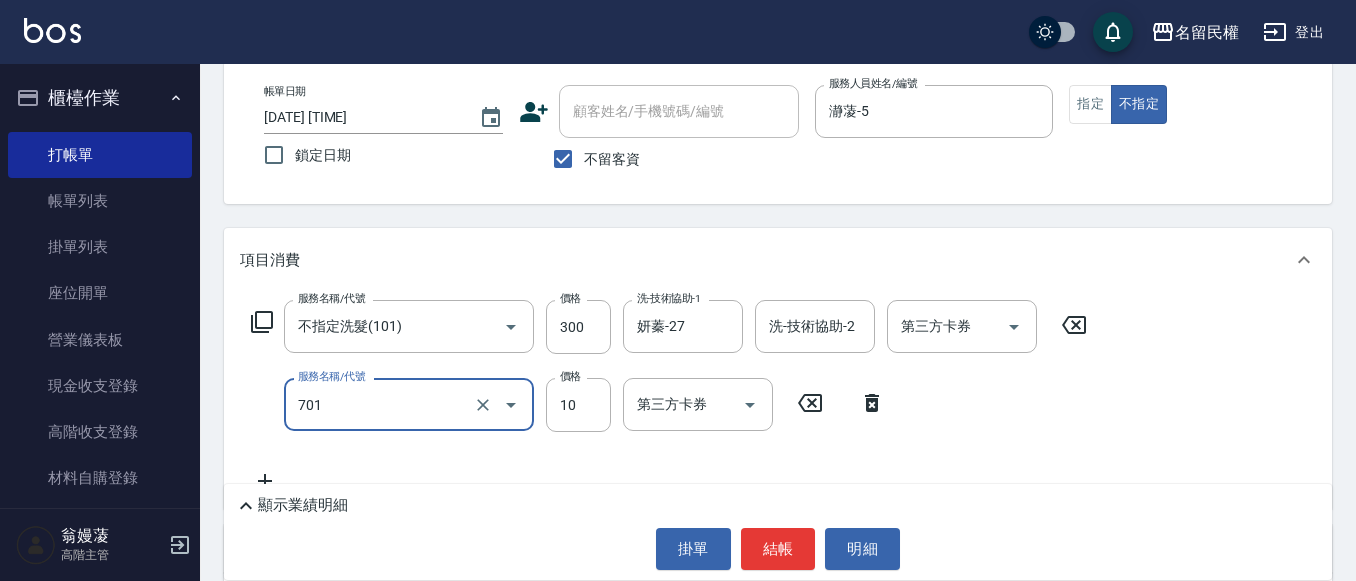 type on "潤絲(701)" 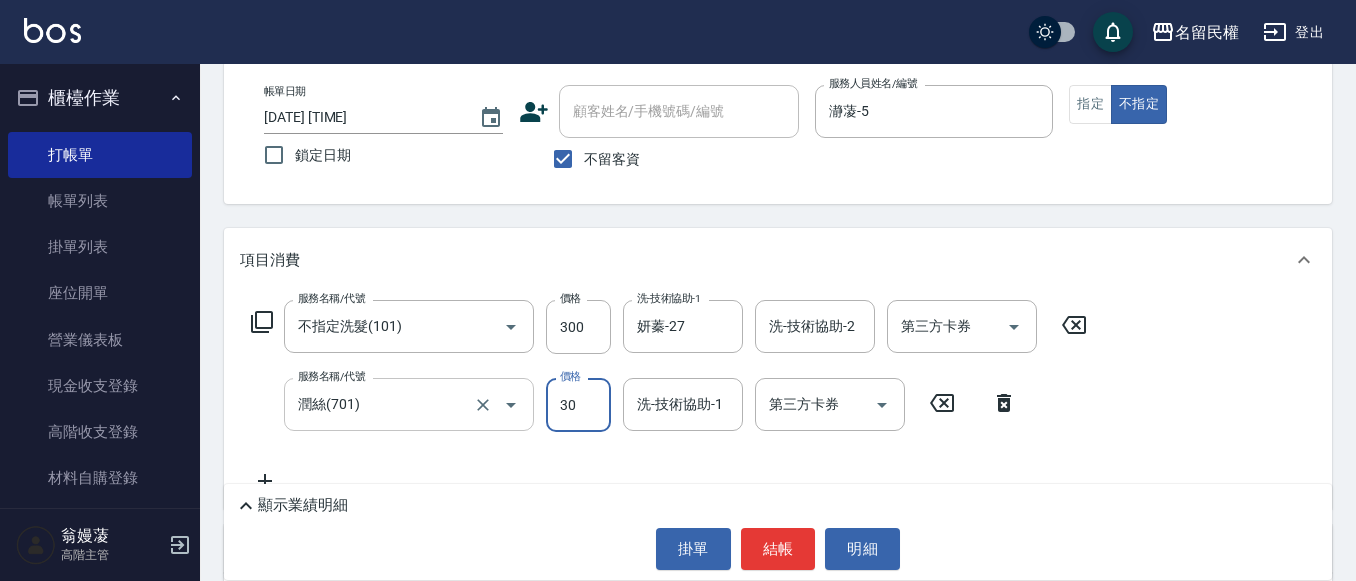 type on "30" 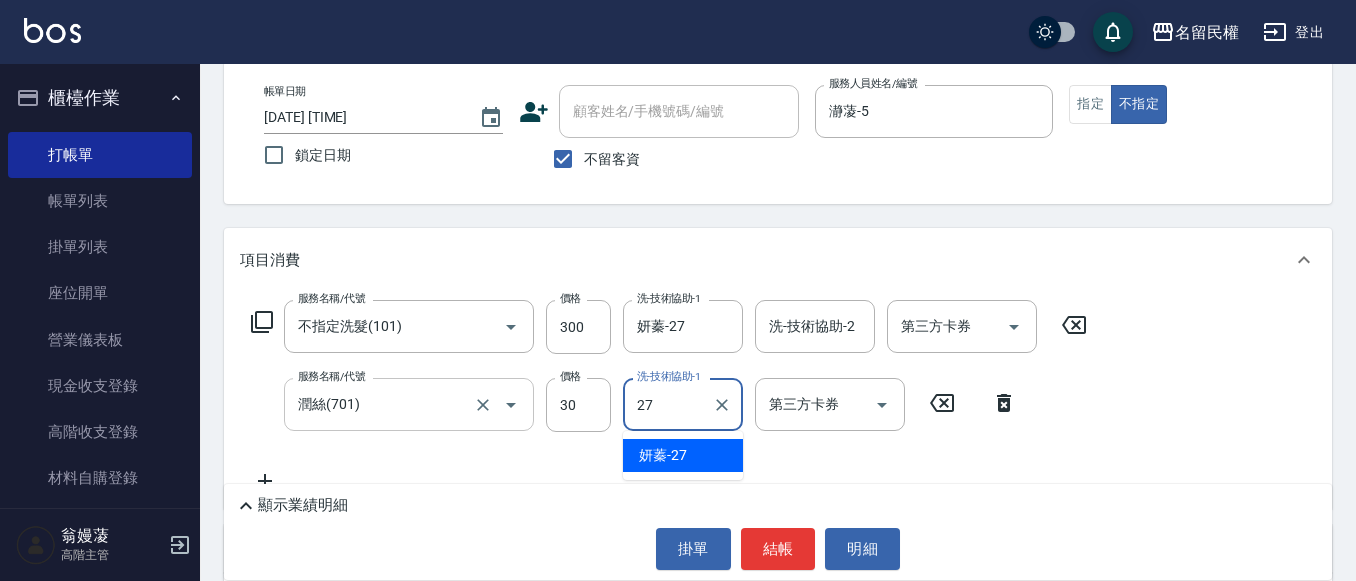 type on "妍蓁-27" 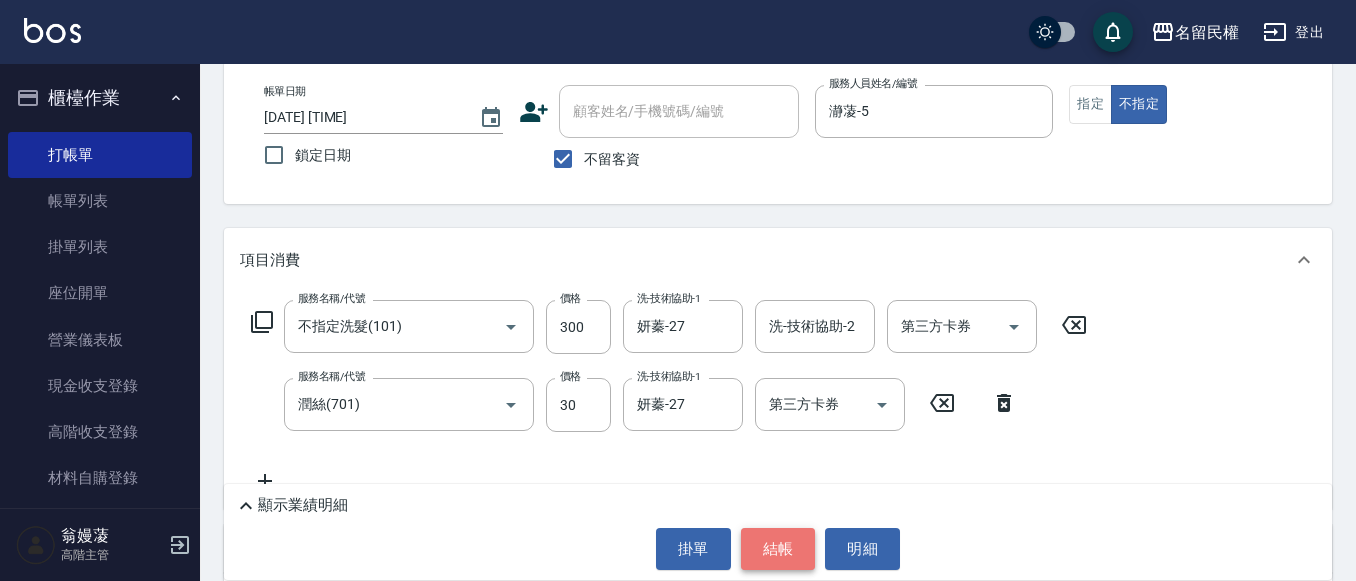 click on "結帳" at bounding box center (778, 549) 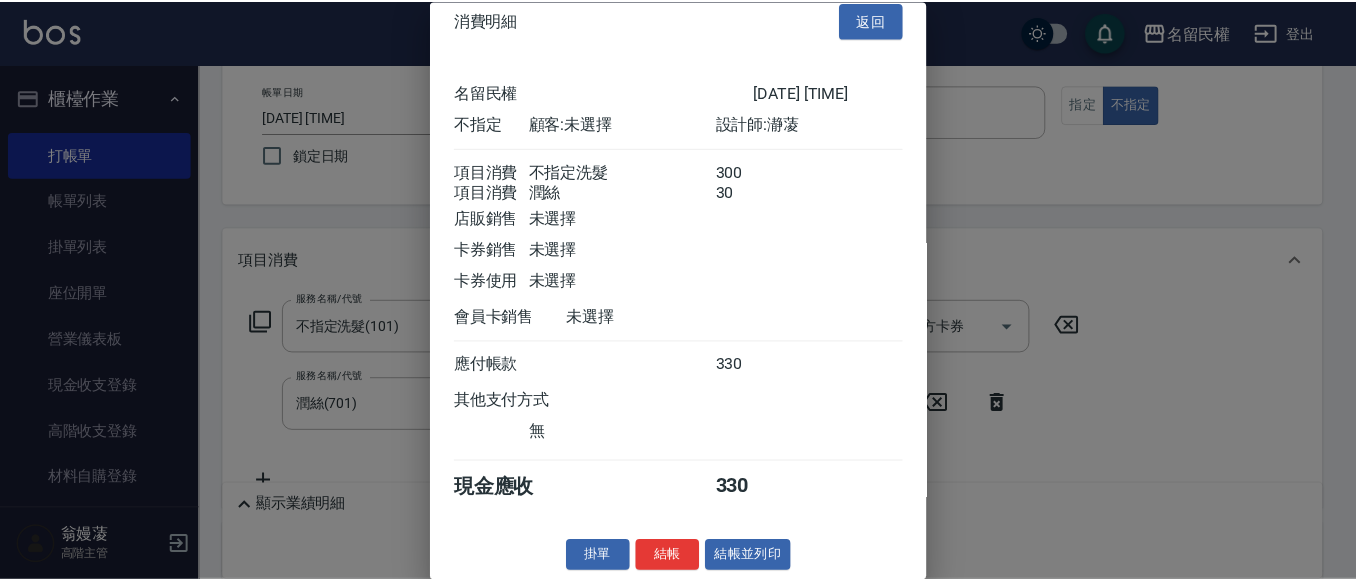 scroll, scrollTop: 50, scrollLeft: 0, axis: vertical 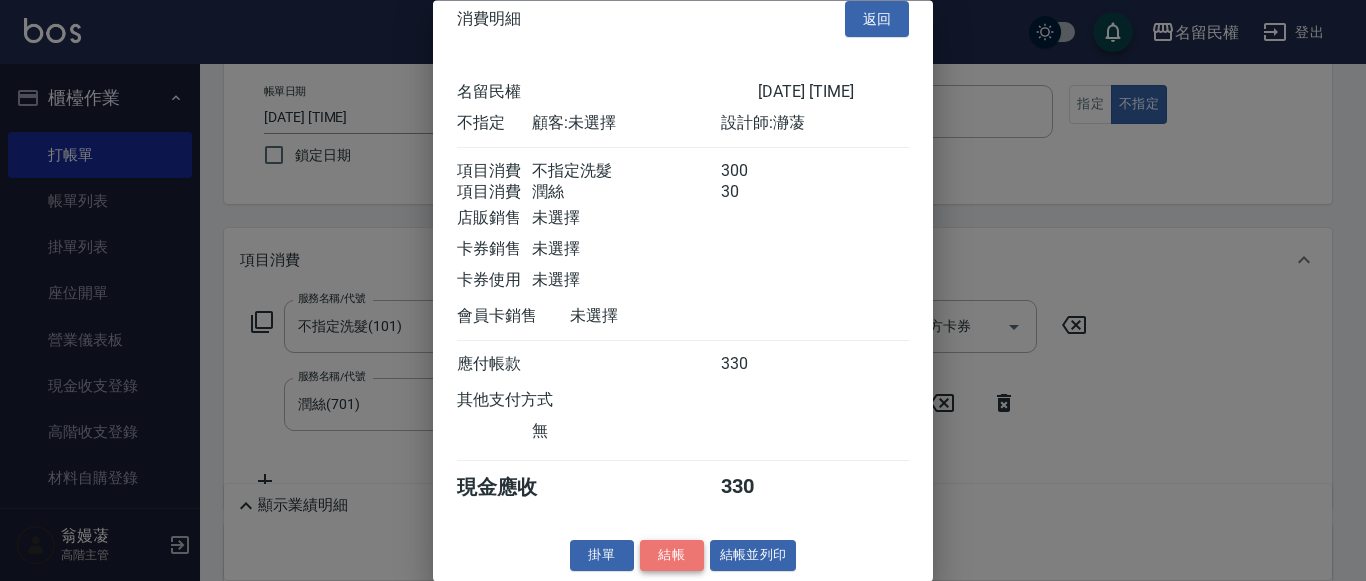 click on "結帳" at bounding box center (672, 556) 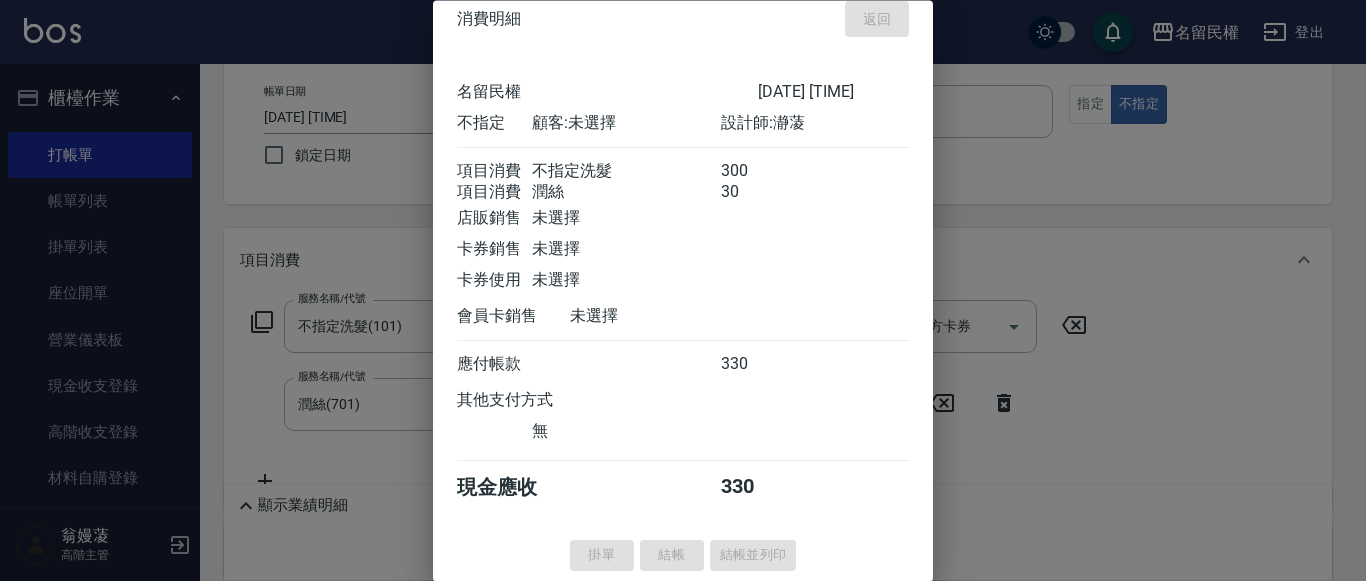type on "[DATE] [TIME]" 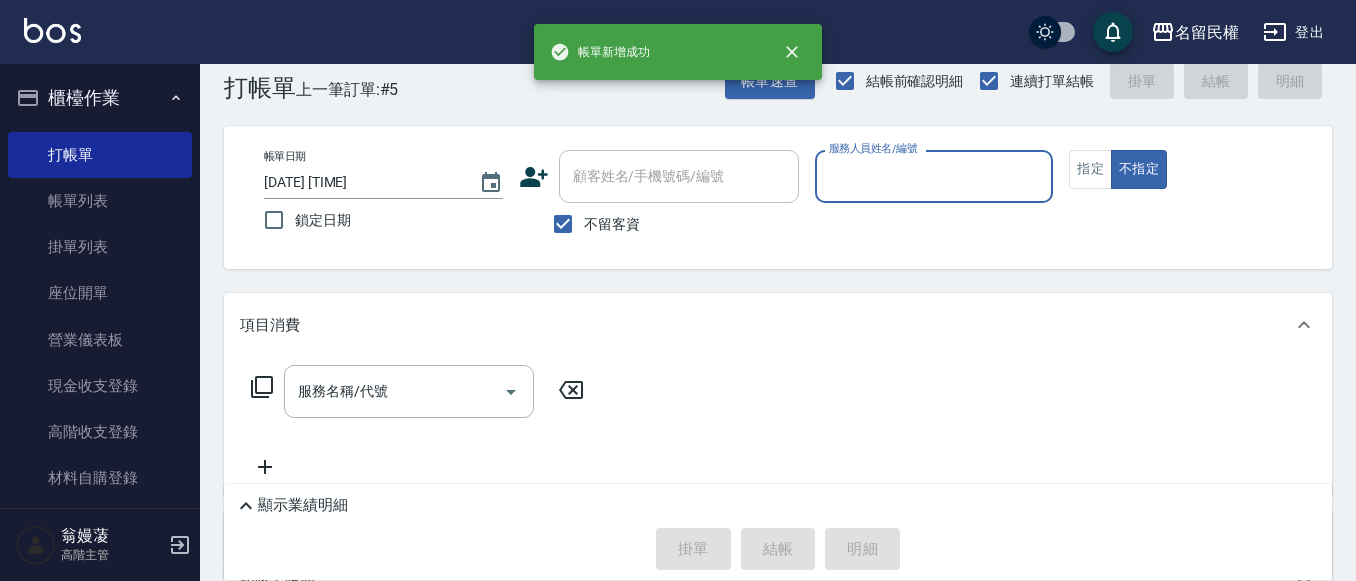 scroll, scrollTop: 0, scrollLeft: 0, axis: both 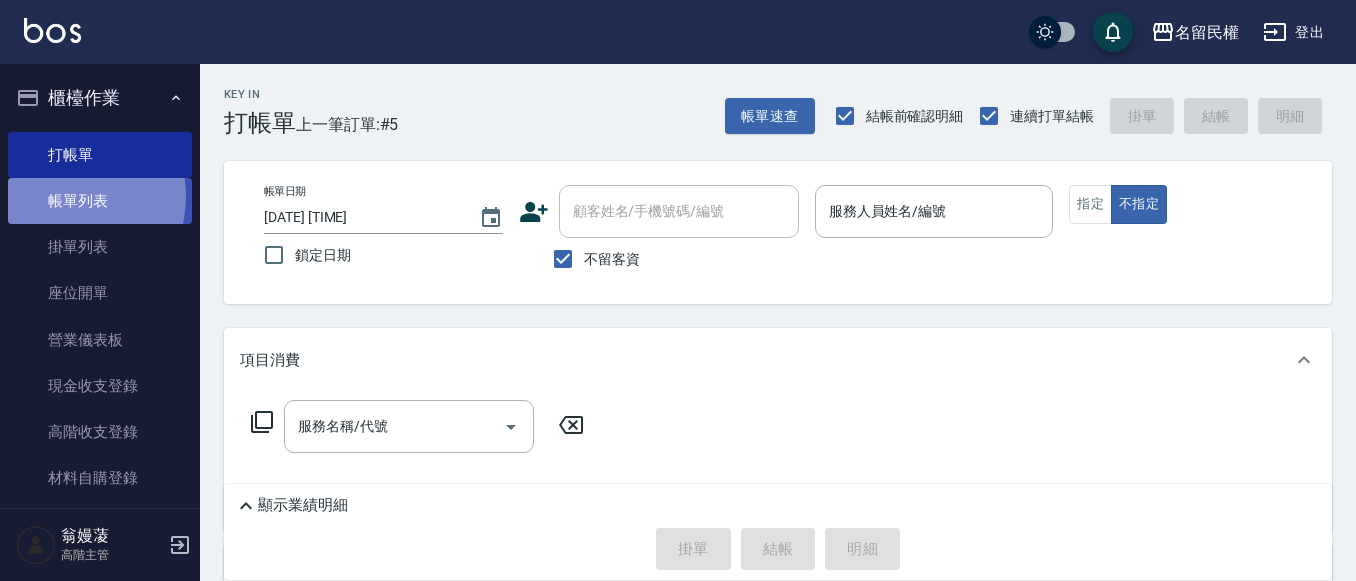 click on "帳單列表" at bounding box center (100, 201) 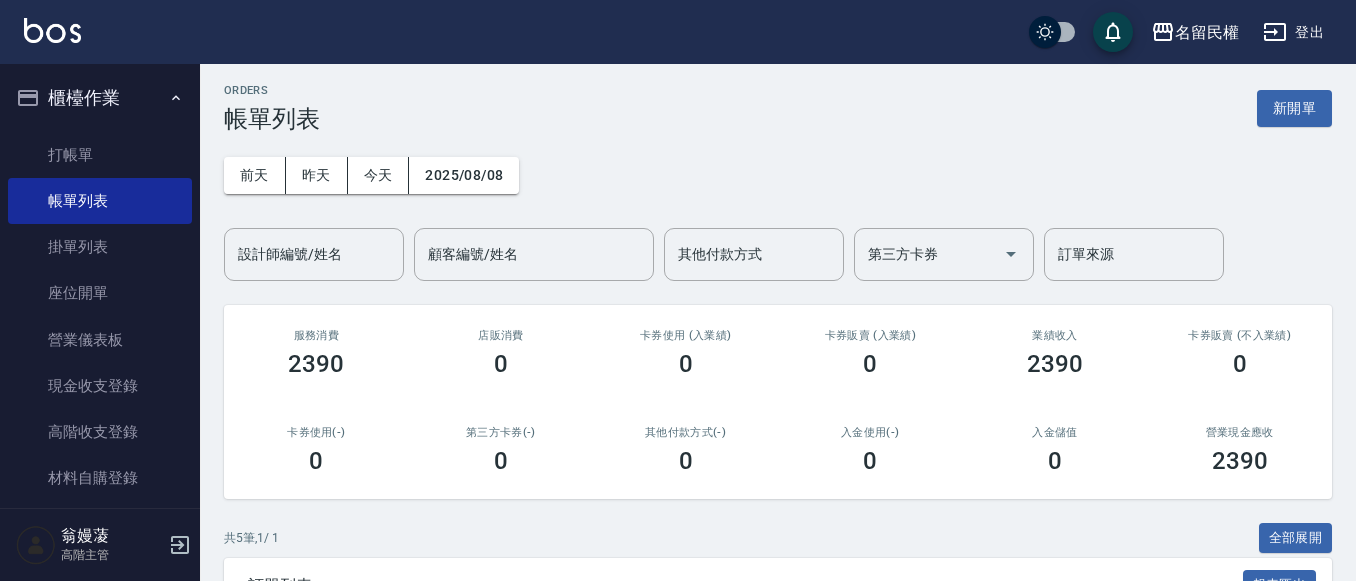 scroll, scrollTop: 0, scrollLeft: 0, axis: both 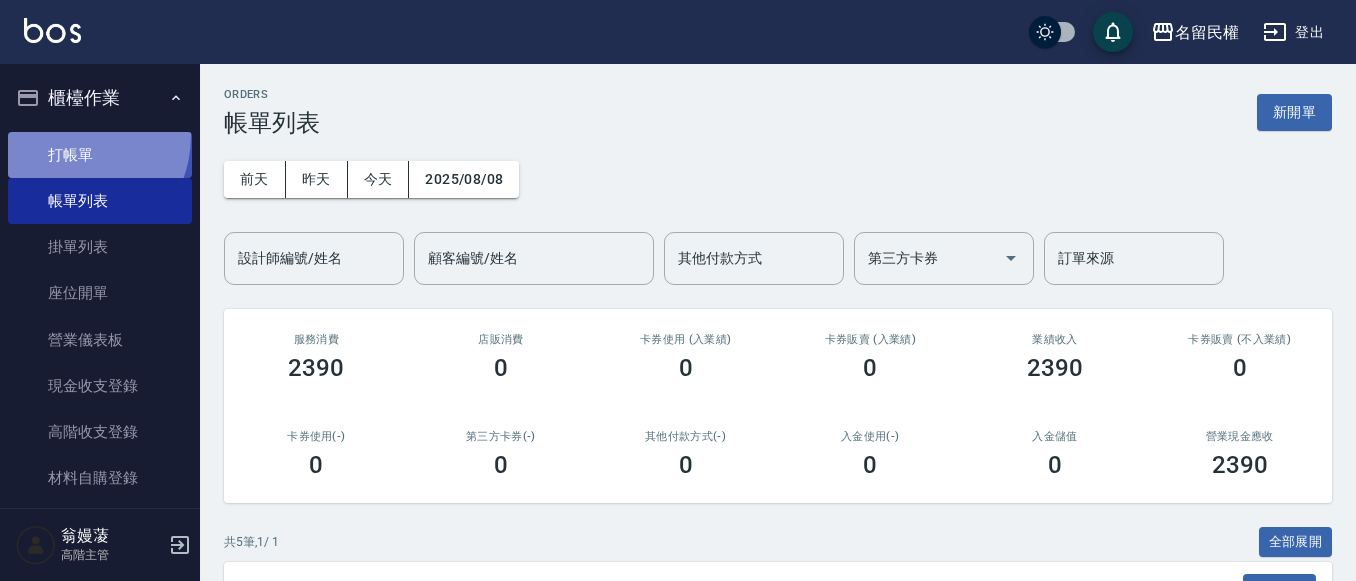 click on "打帳單" at bounding box center (100, 155) 